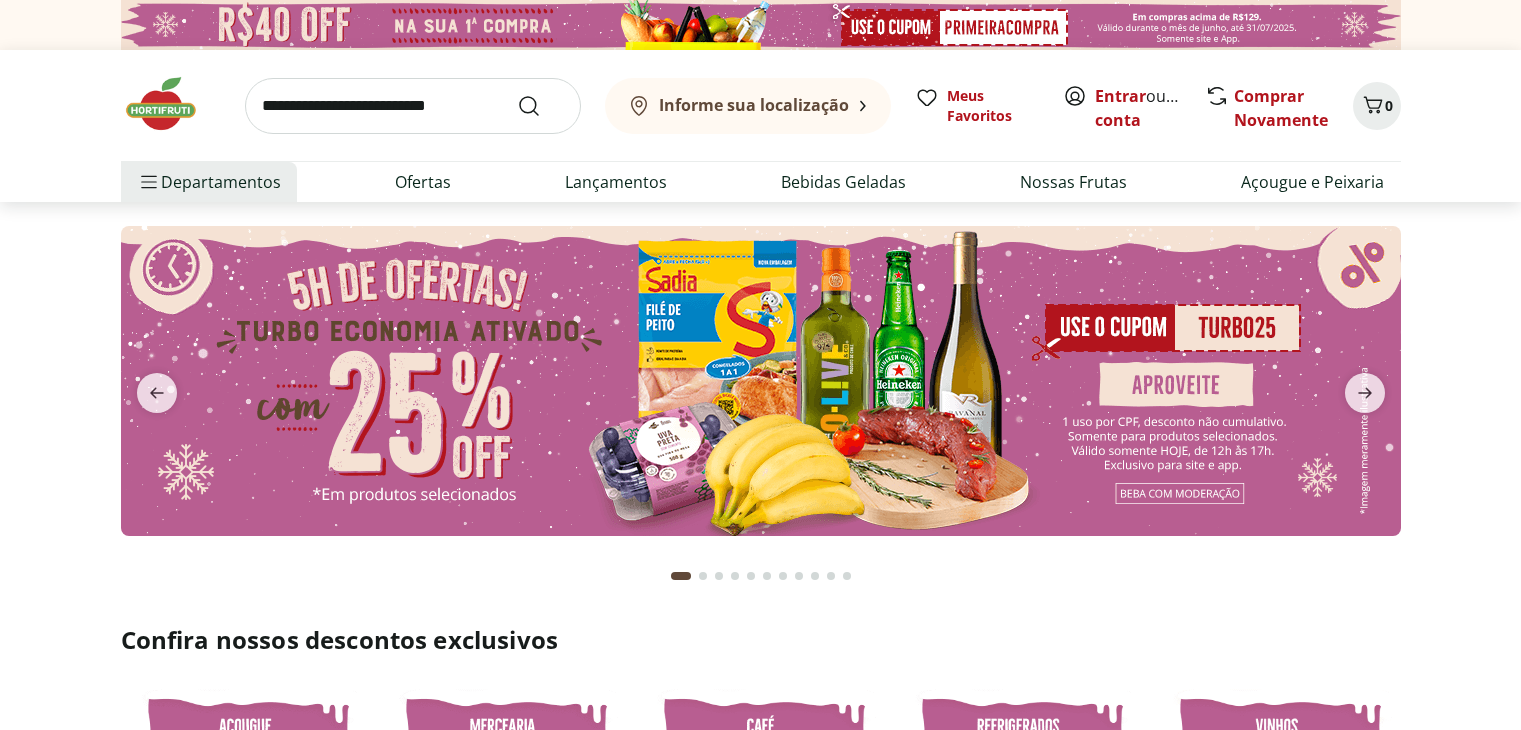 scroll, scrollTop: 0, scrollLeft: 0, axis: both 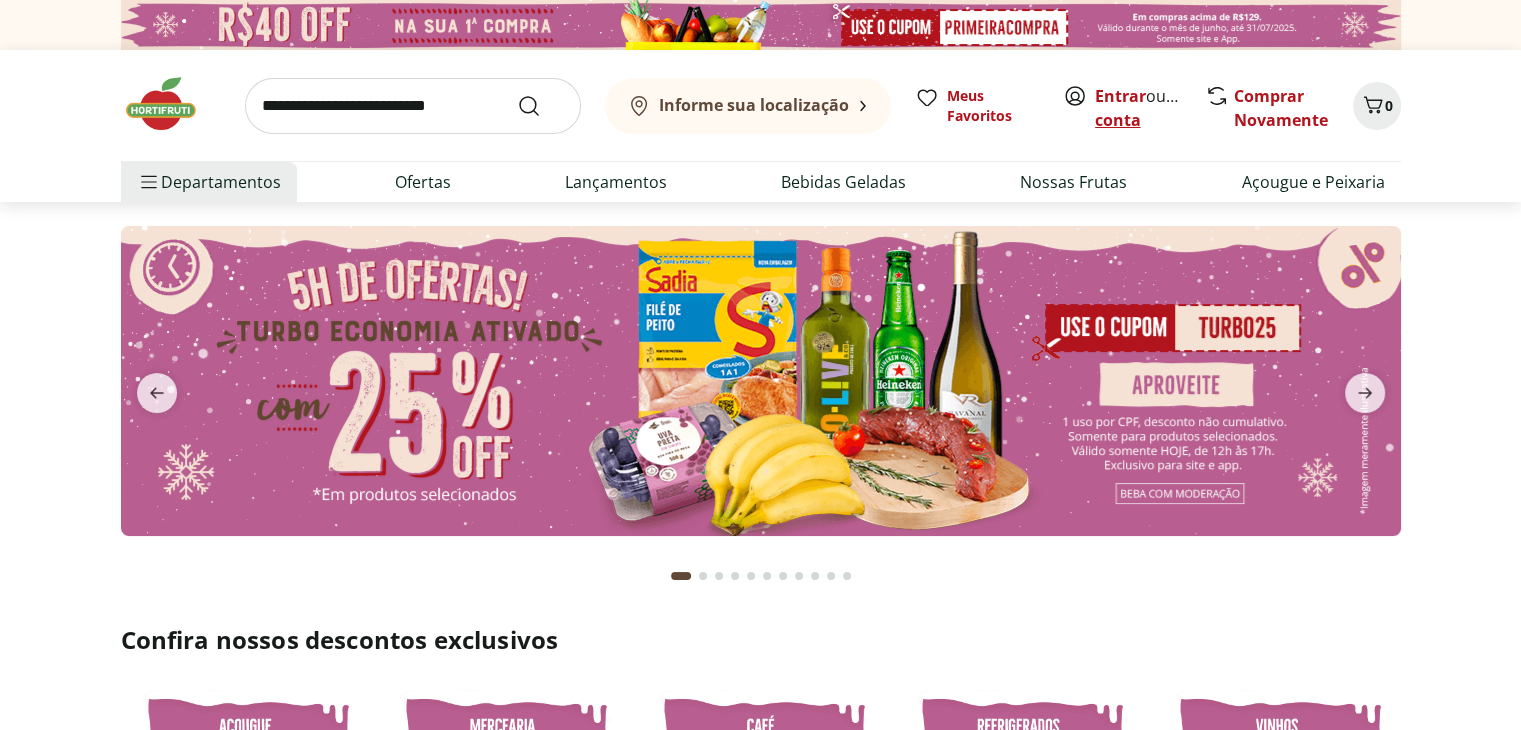 click on "Criar conta" at bounding box center [1150, 108] 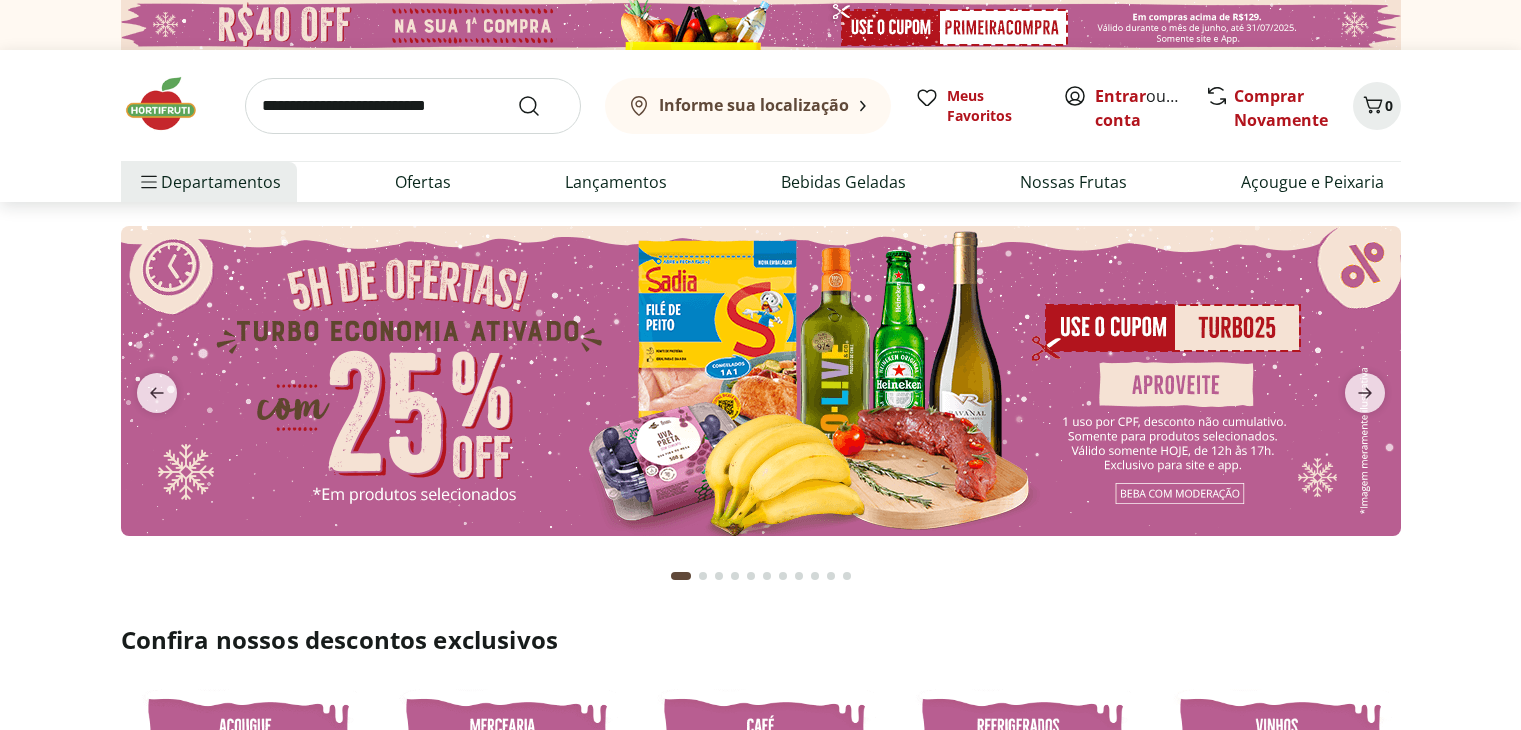 scroll, scrollTop: 0, scrollLeft: 0, axis: both 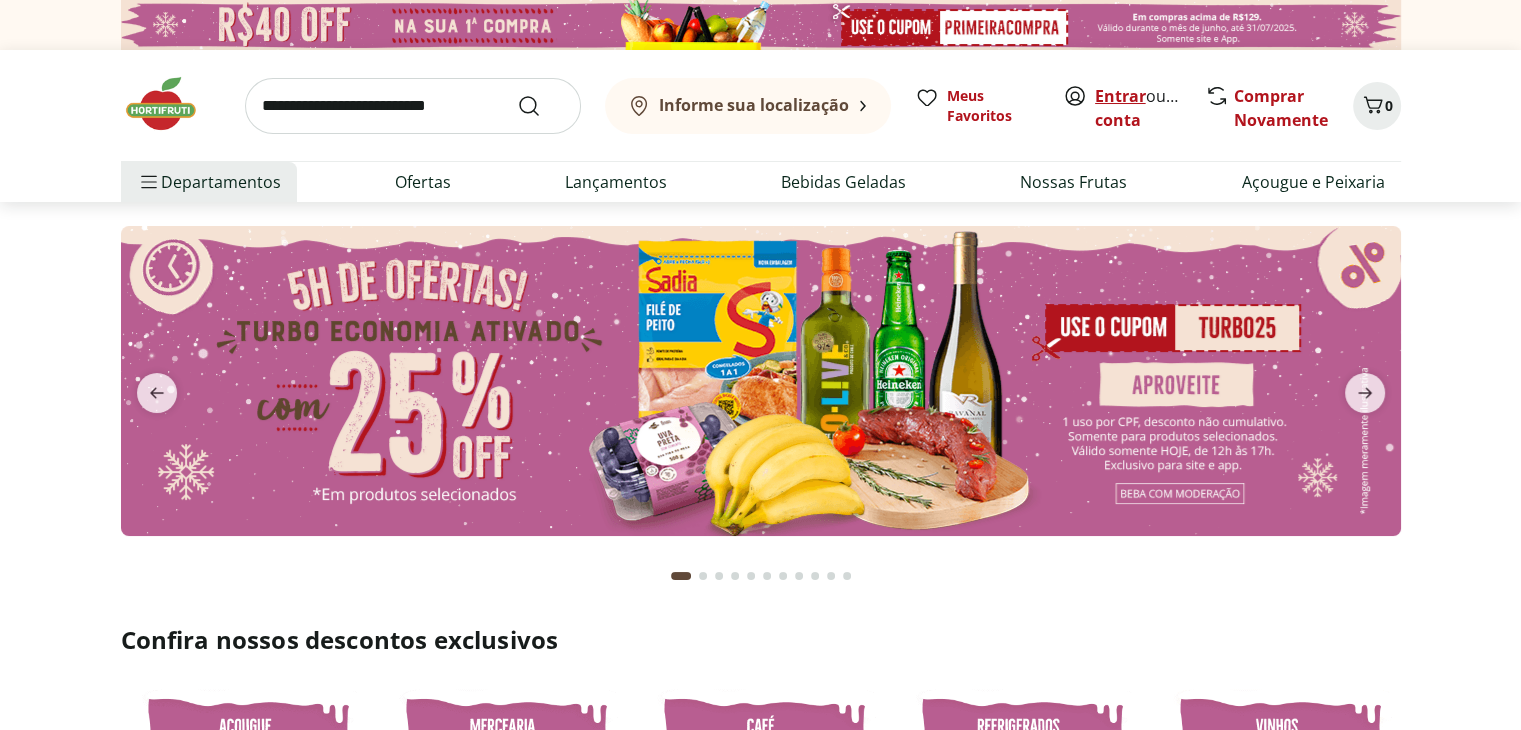 click on "Entrar" at bounding box center (1120, 96) 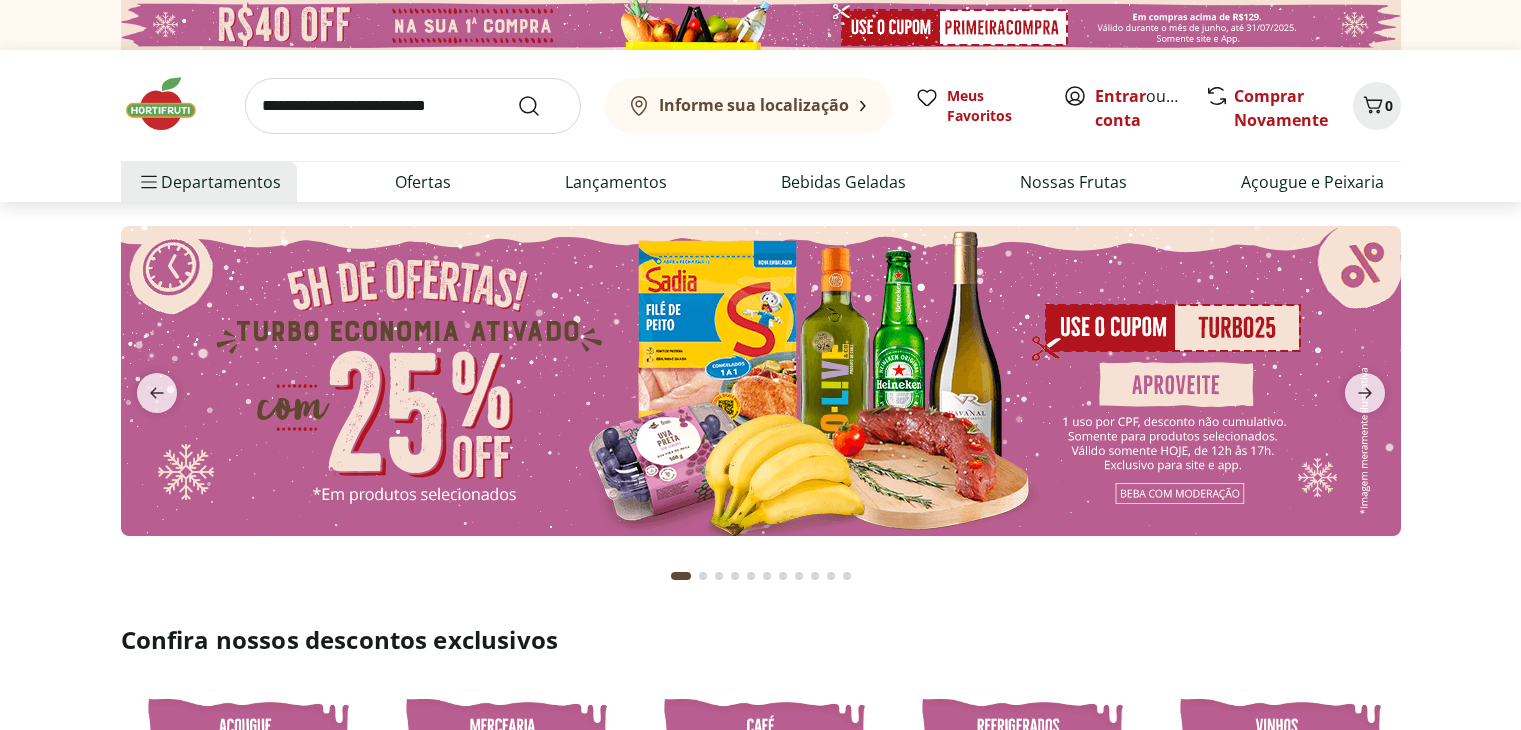 scroll, scrollTop: 0, scrollLeft: 0, axis: both 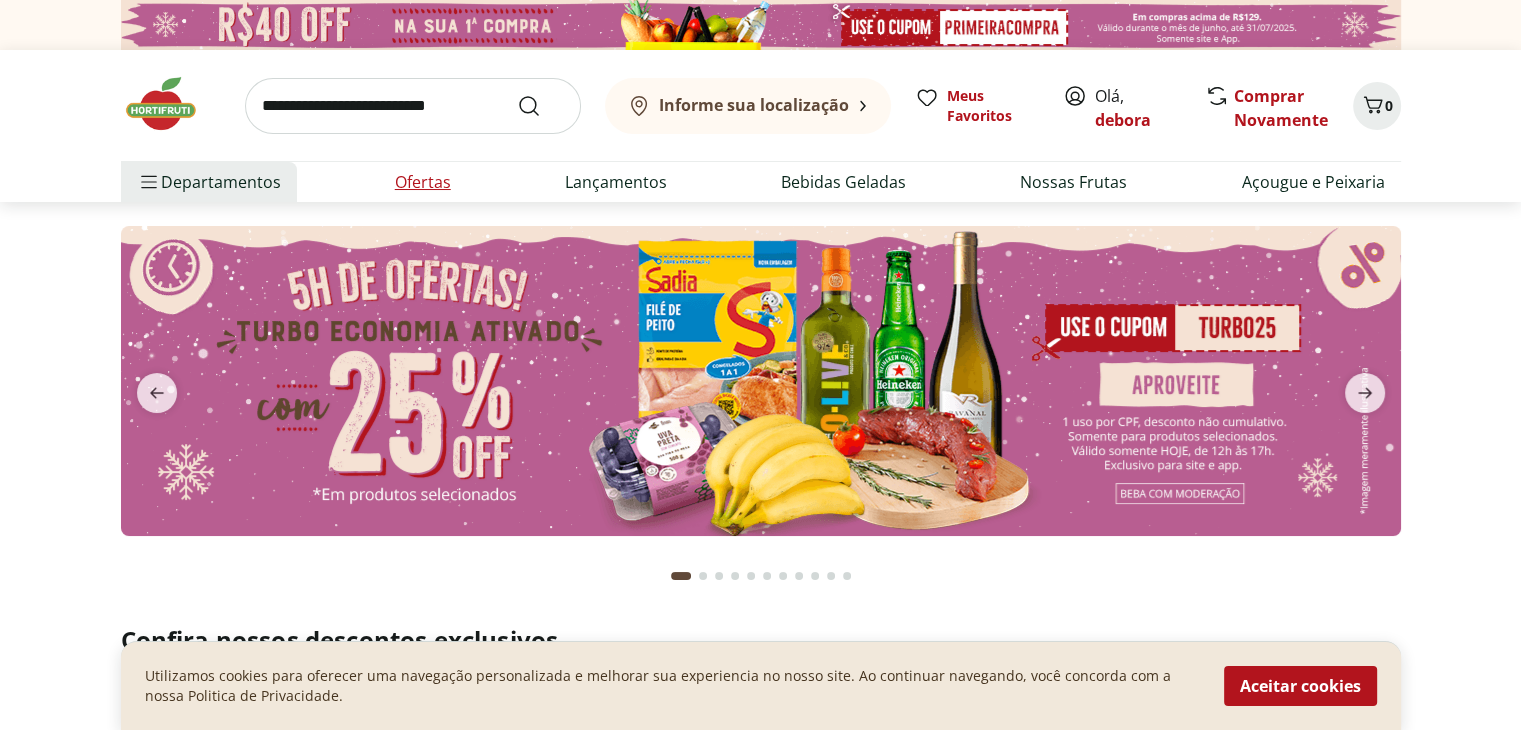 click on "Ofertas" at bounding box center (423, 182) 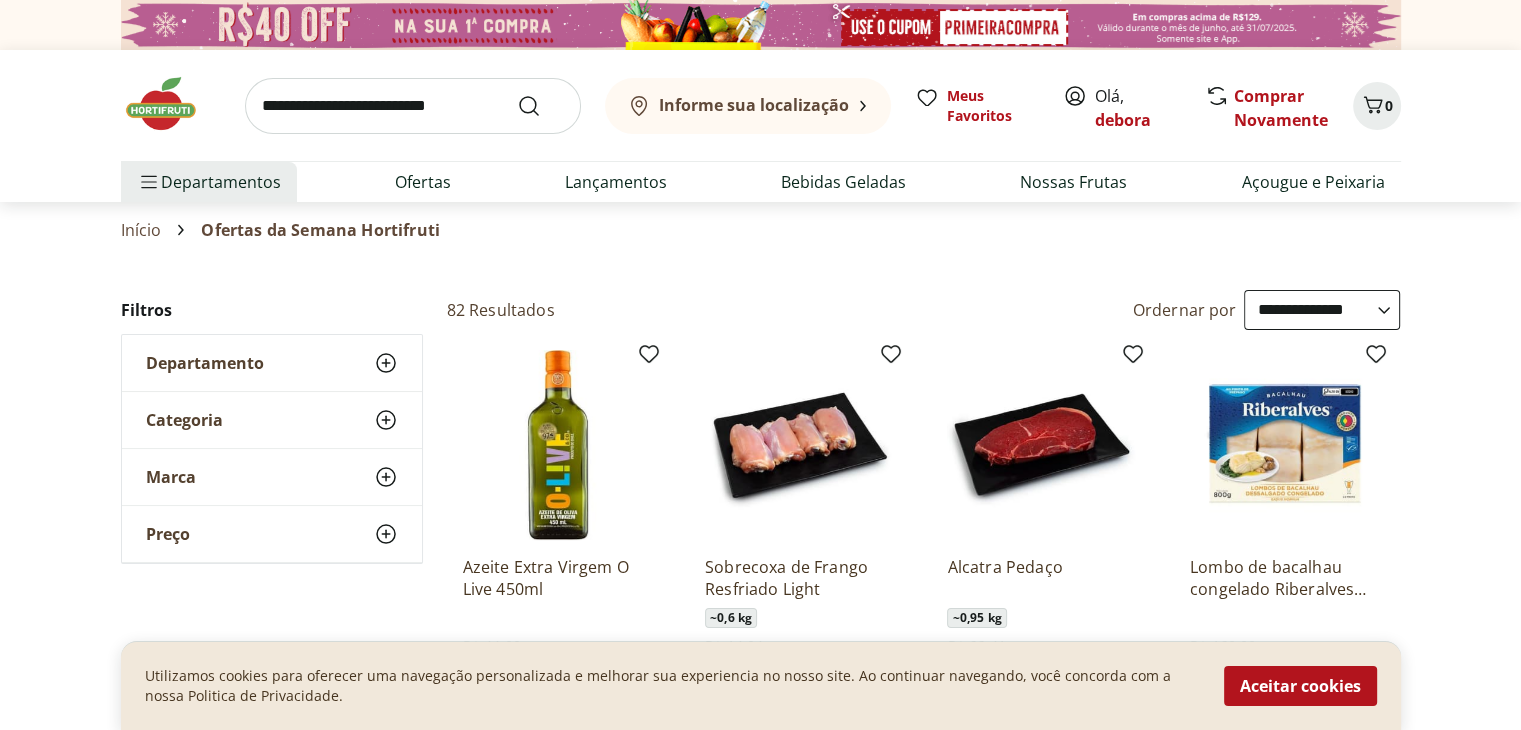 click on "**********" at bounding box center [1322, 310] 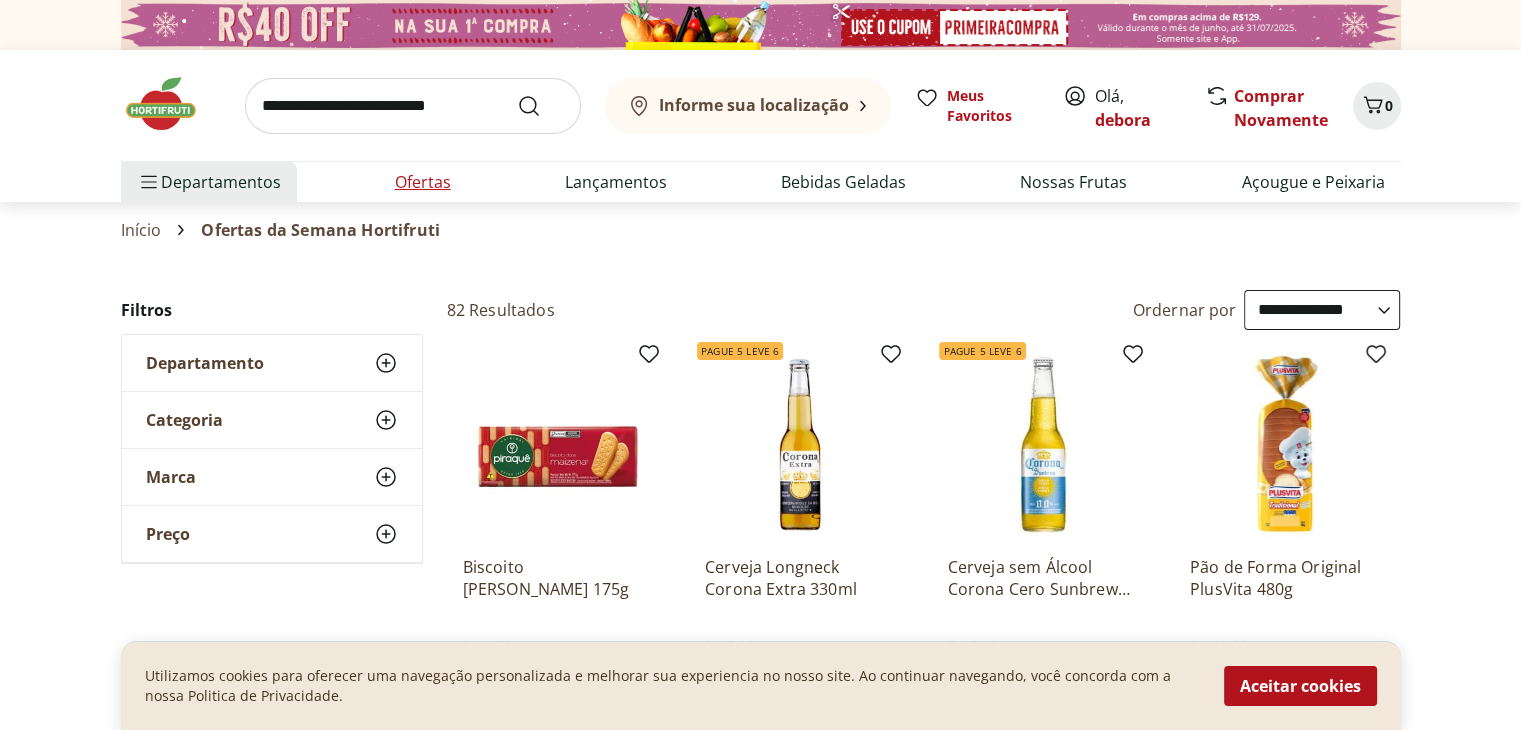 click on "Ofertas" at bounding box center (423, 182) 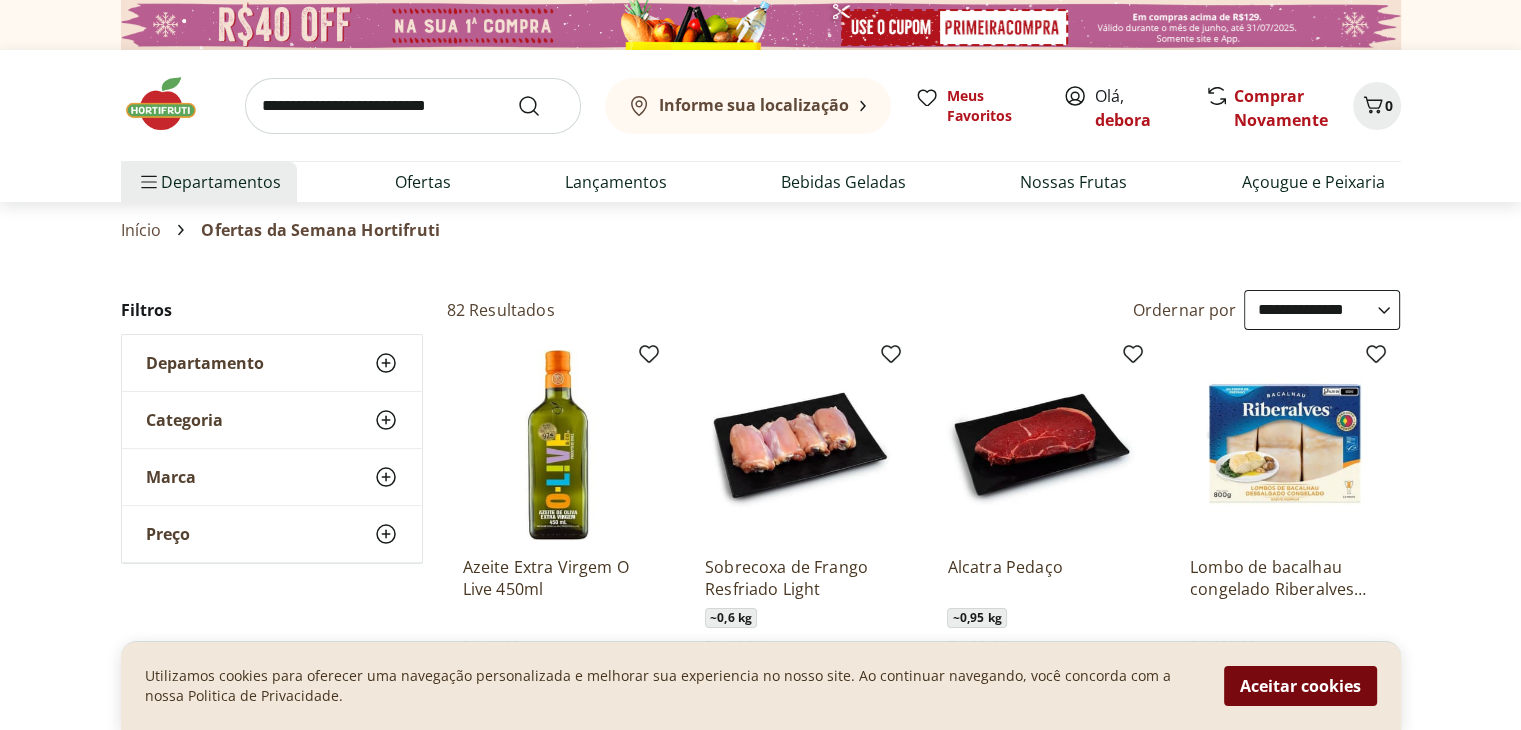 click on "Aceitar cookies" at bounding box center [1300, 686] 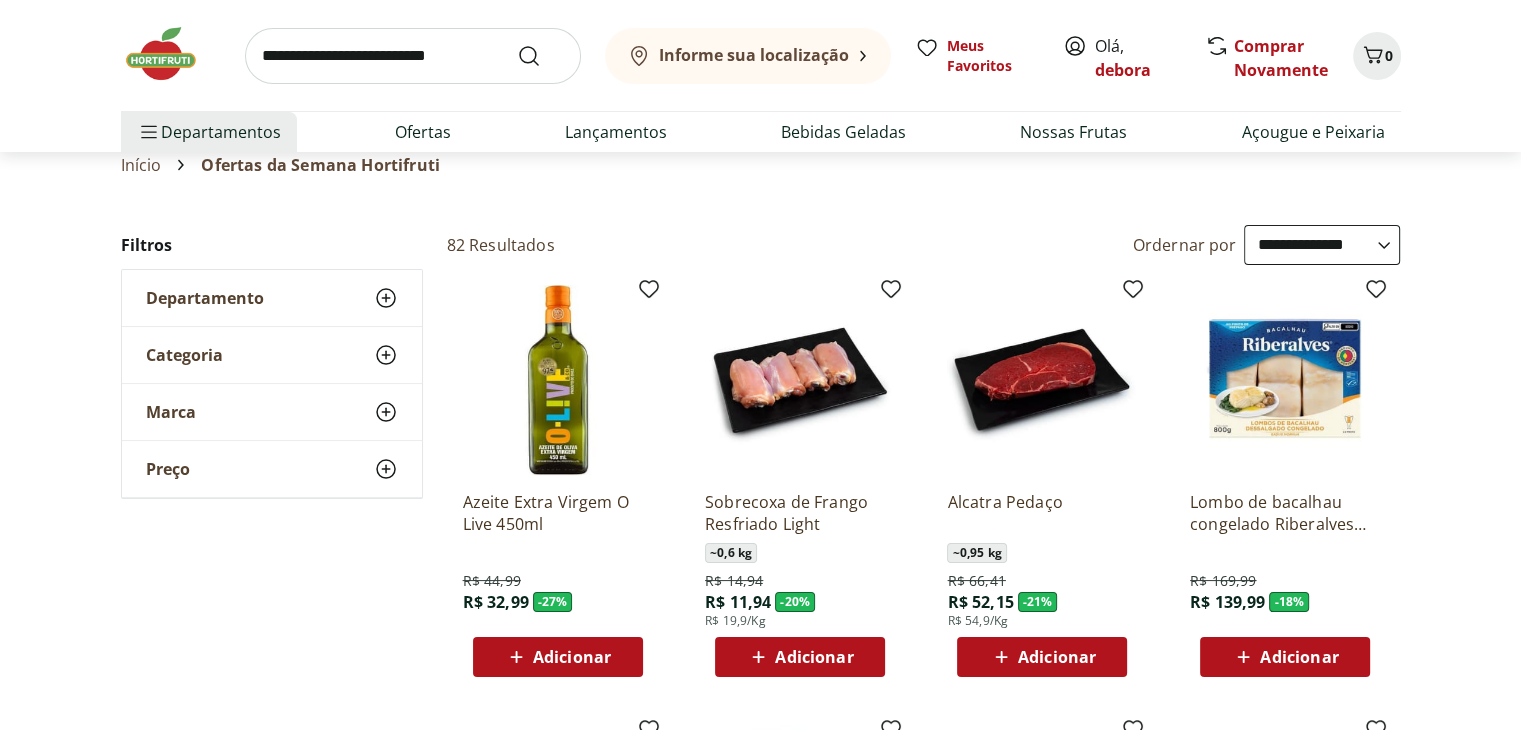 scroll, scrollTop: 100, scrollLeft: 0, axis: vertical 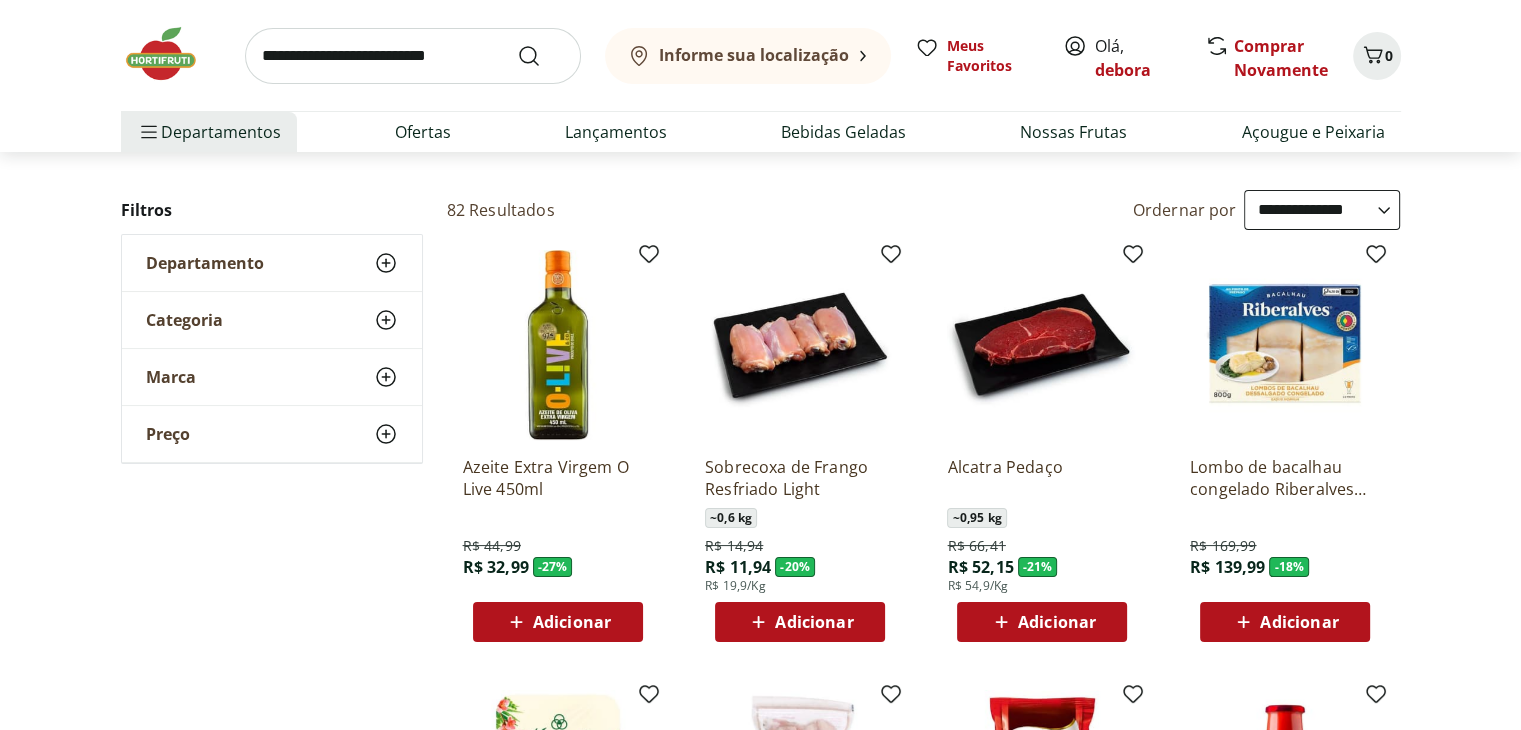 click on "Adicionar" at bounding box center (814, 622) 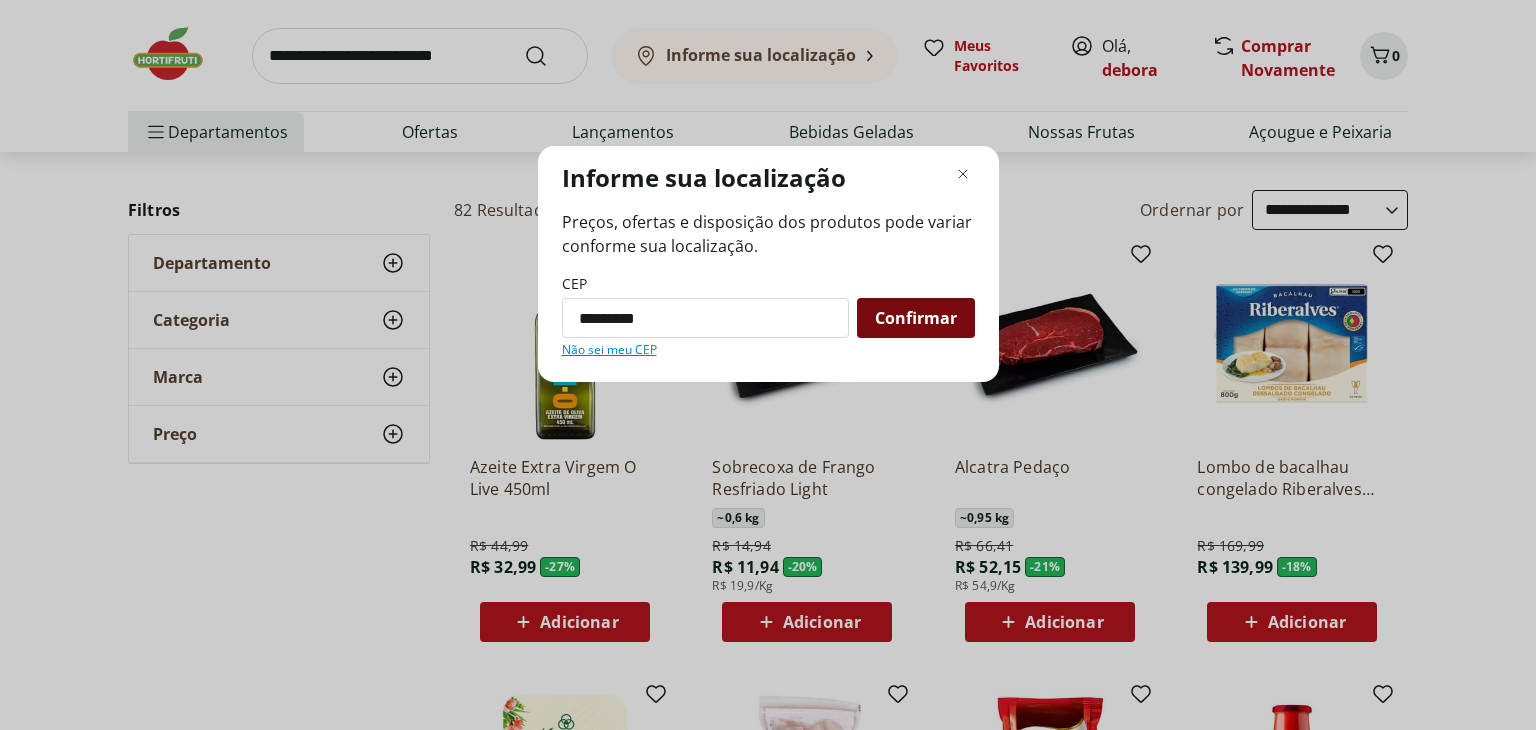 type on "*********" 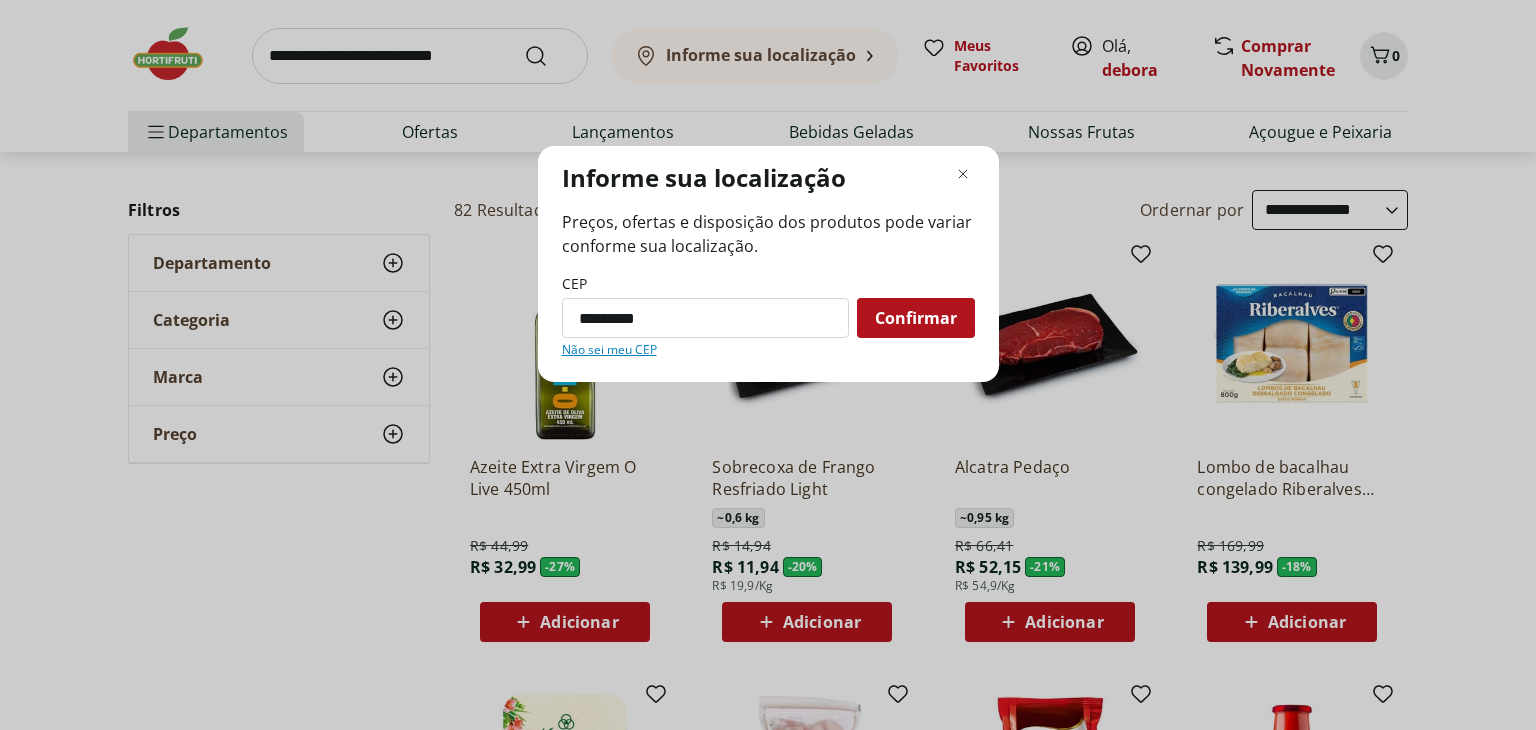 click on "Confirmar" at bounding box center (916, 318) 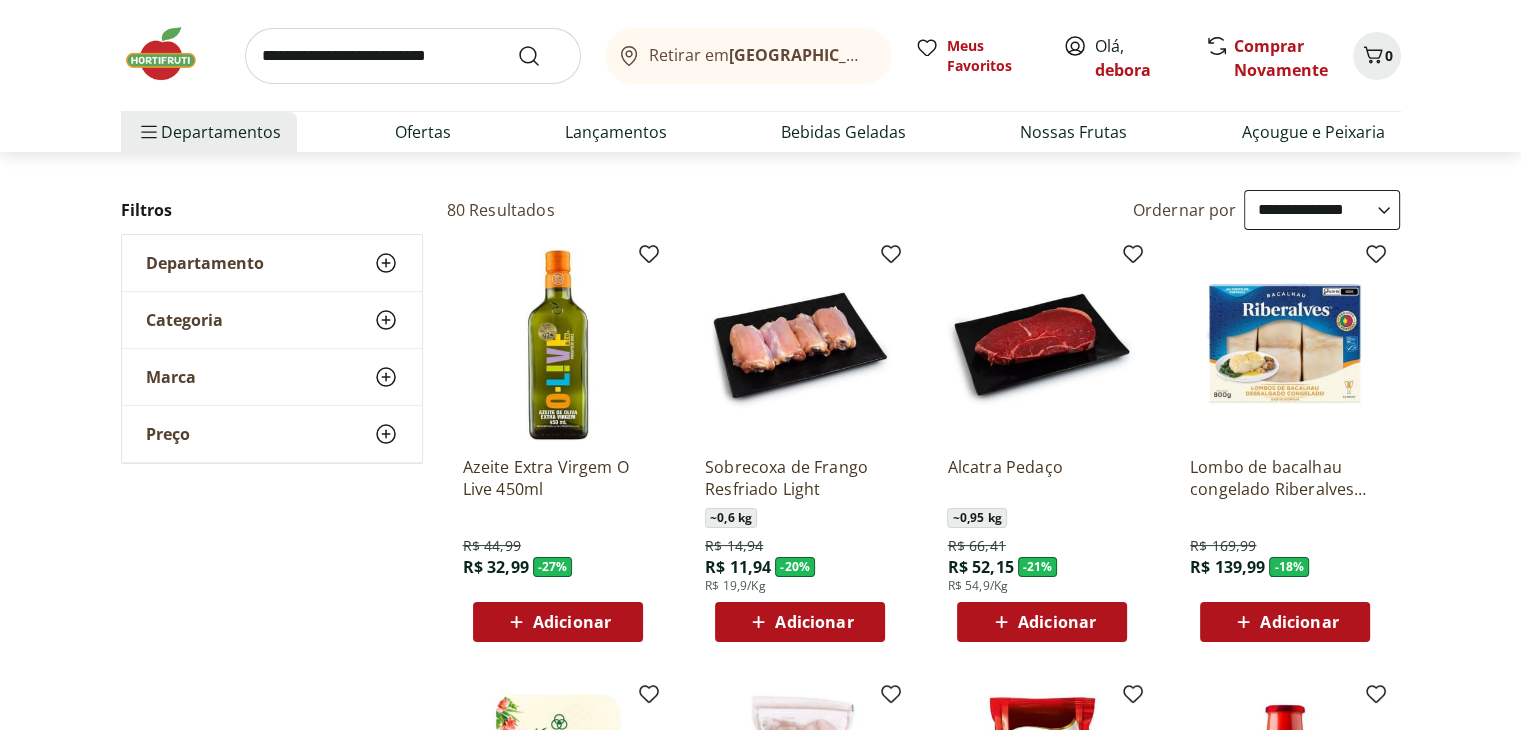 click on "Adicionar" at bounding box center (814, 622) 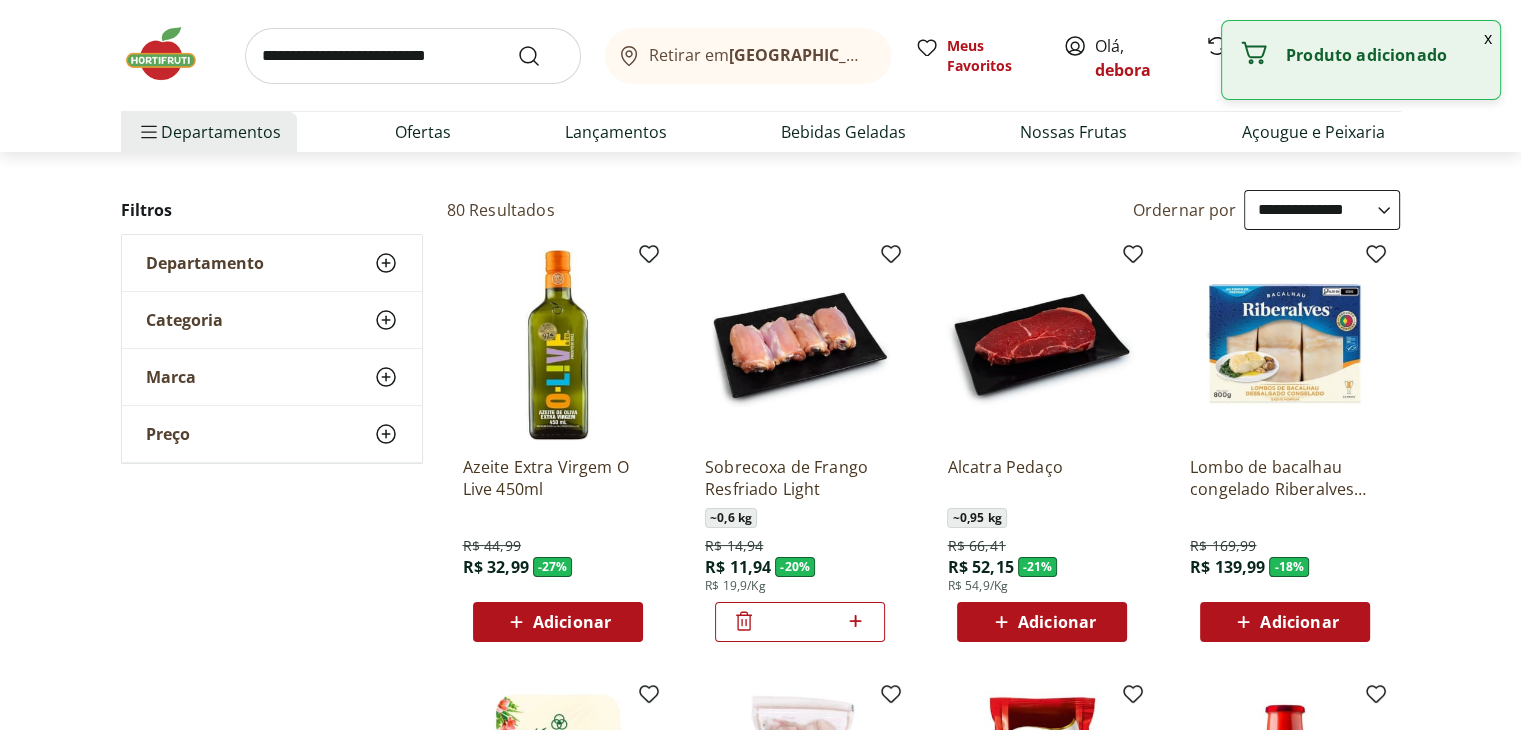 click 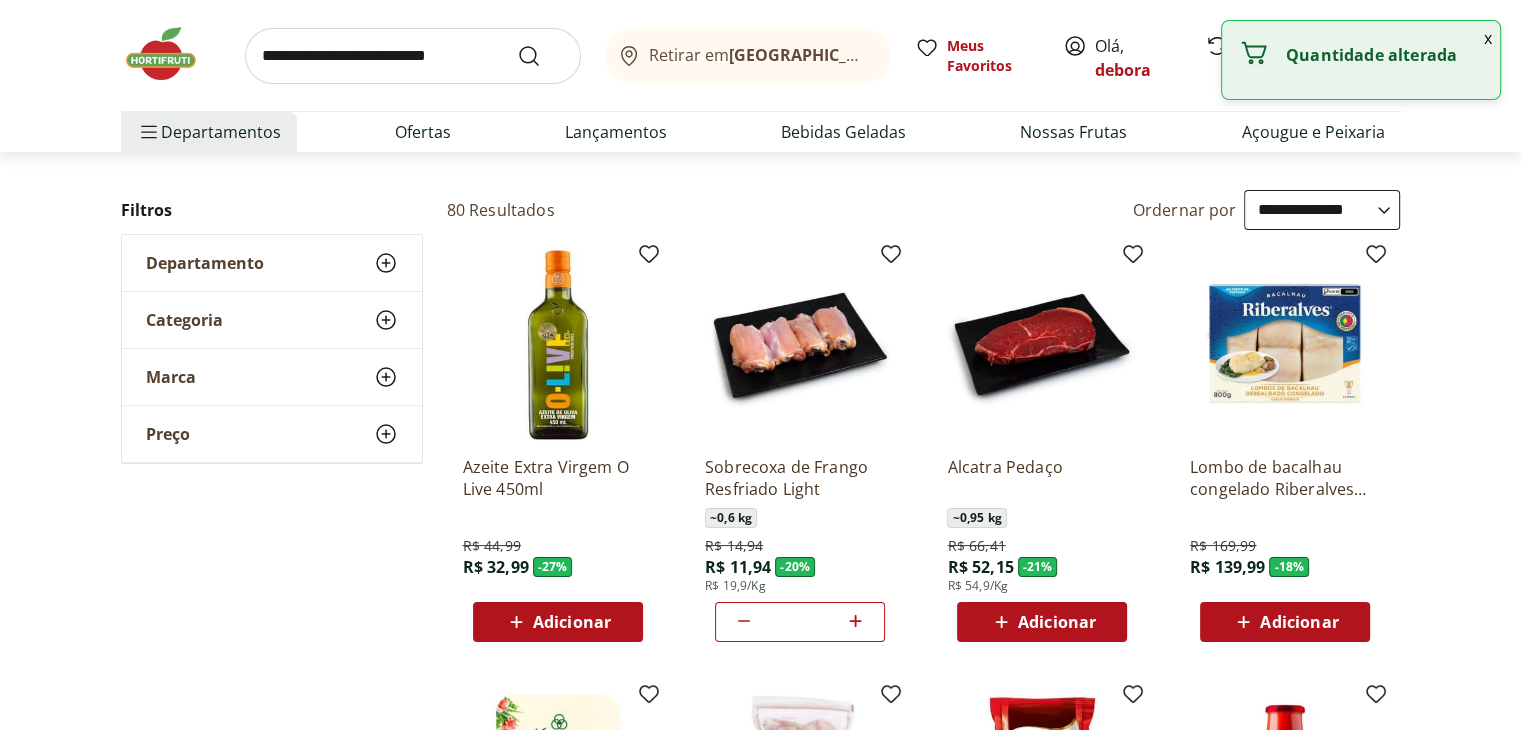 click 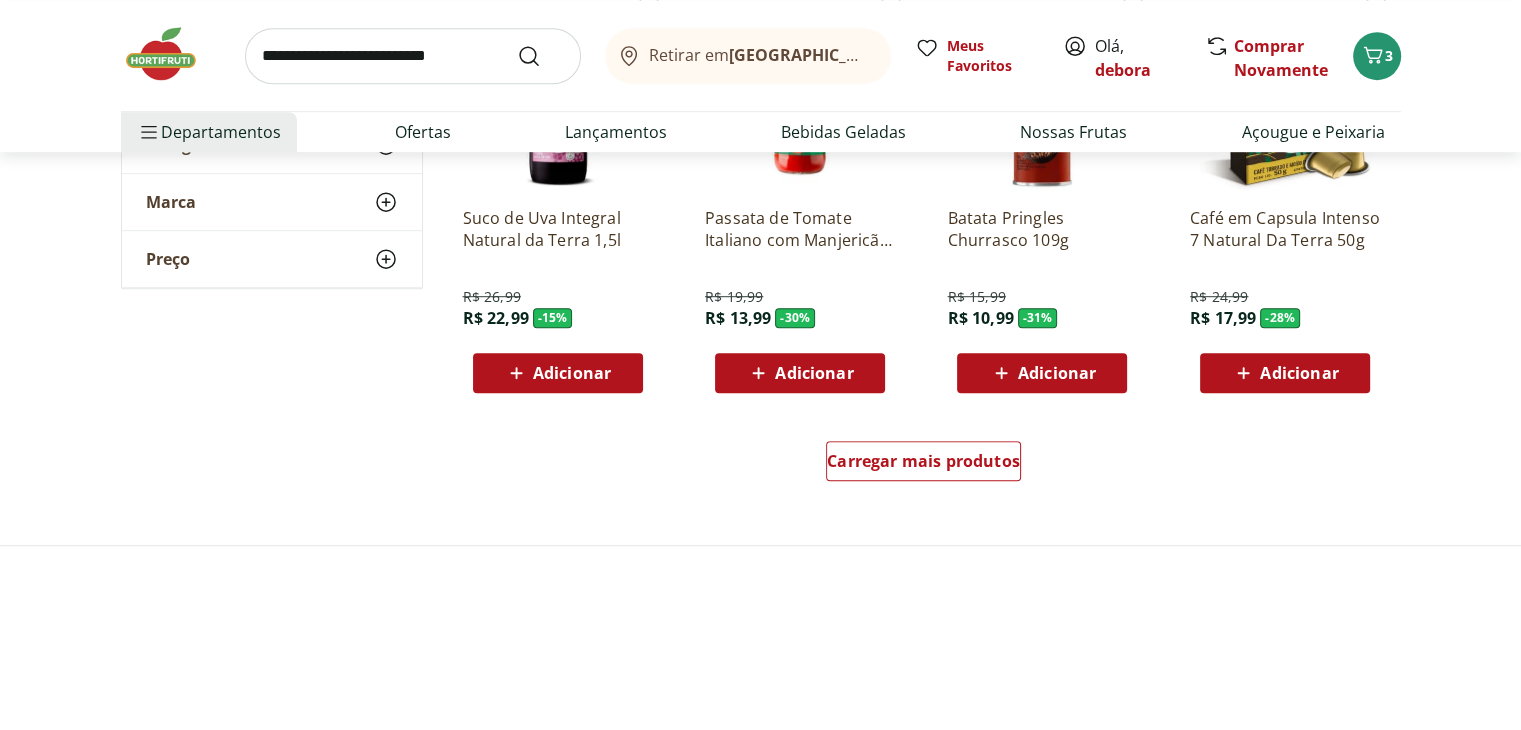 scroll, scrollTop: 1300, scrollLeft: 0, axis: vertical 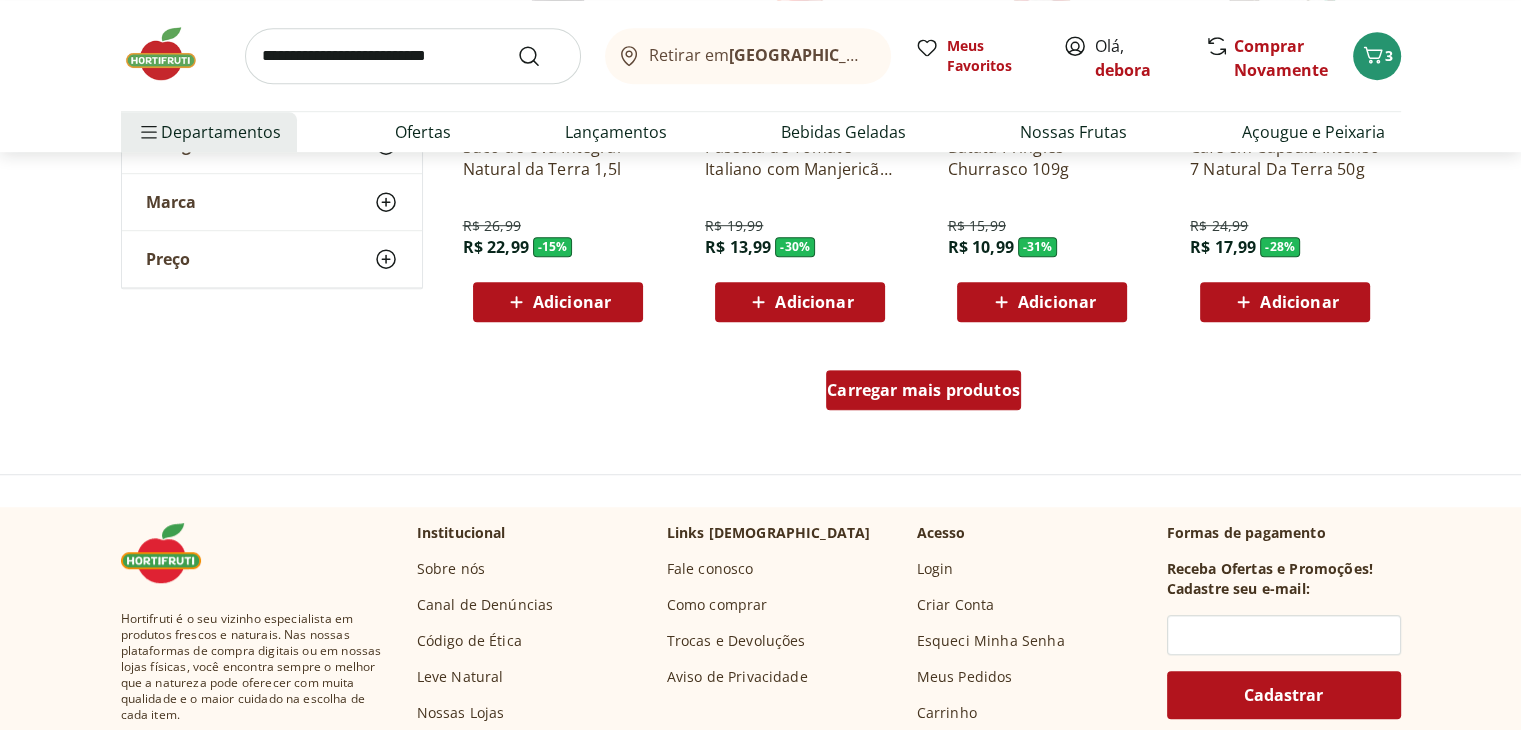 click on "Carregar mais produtos" at bounding box center [923, 390] 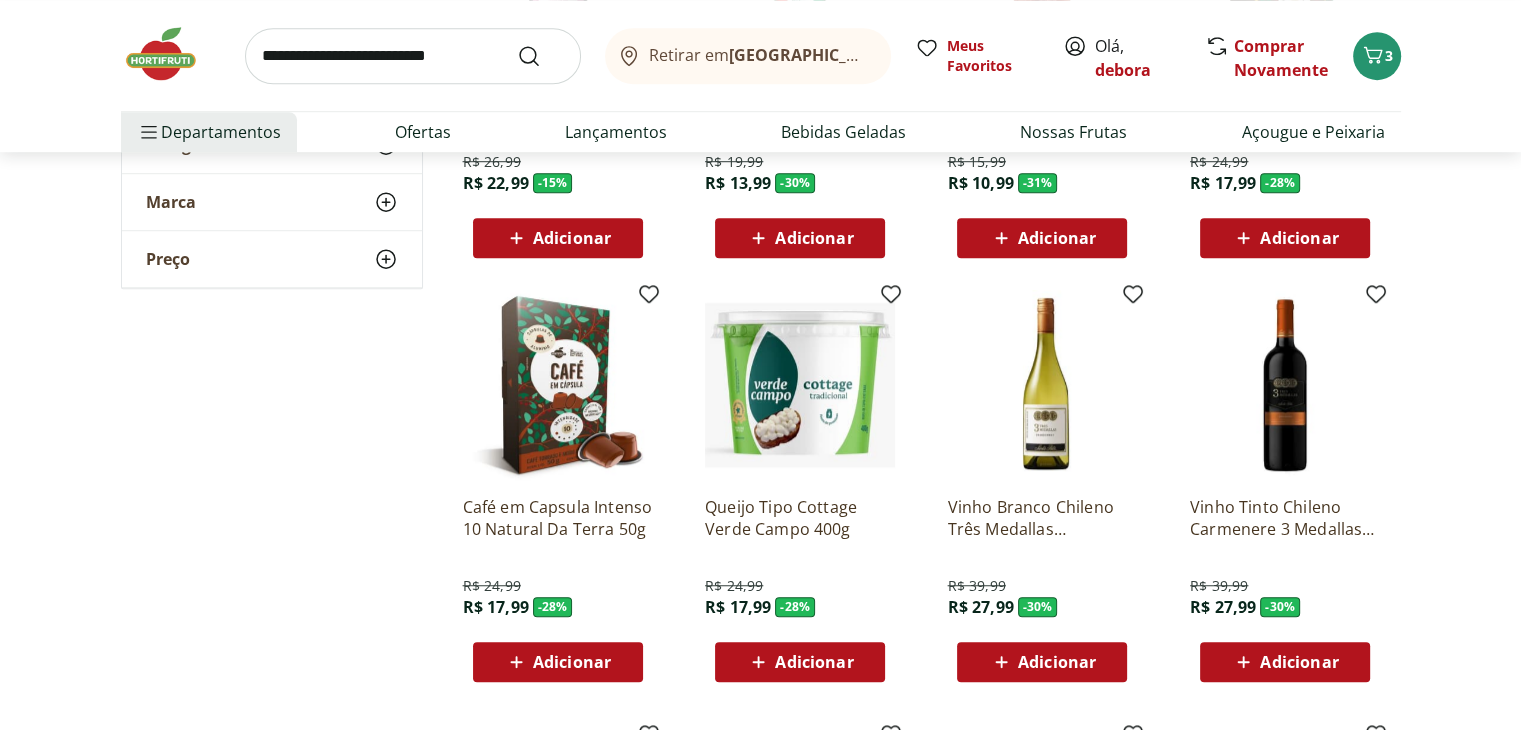 scroll, scrollTop: 1400, scrollLeft: 0, axis: vertical 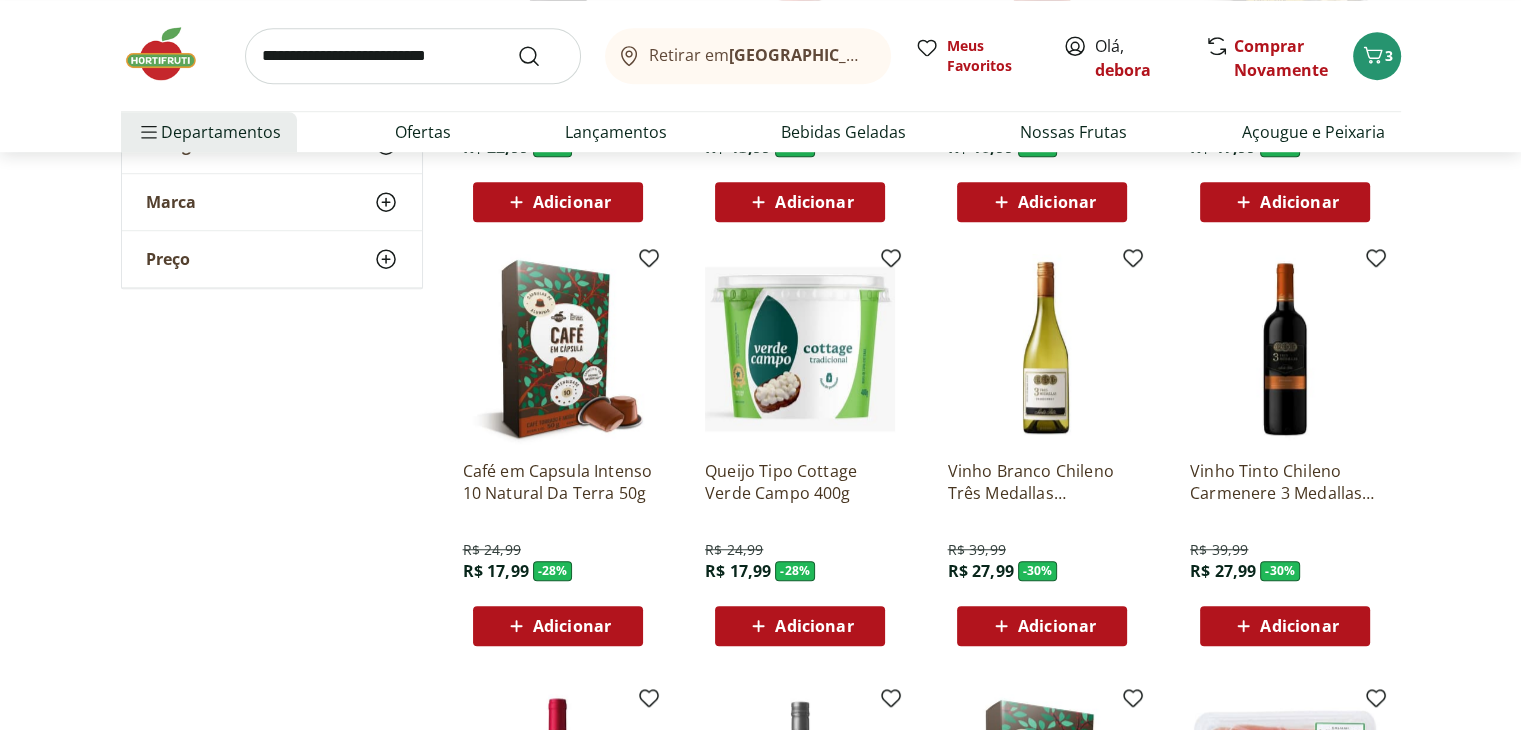 click on "**********" at bounding box center (761, 268) 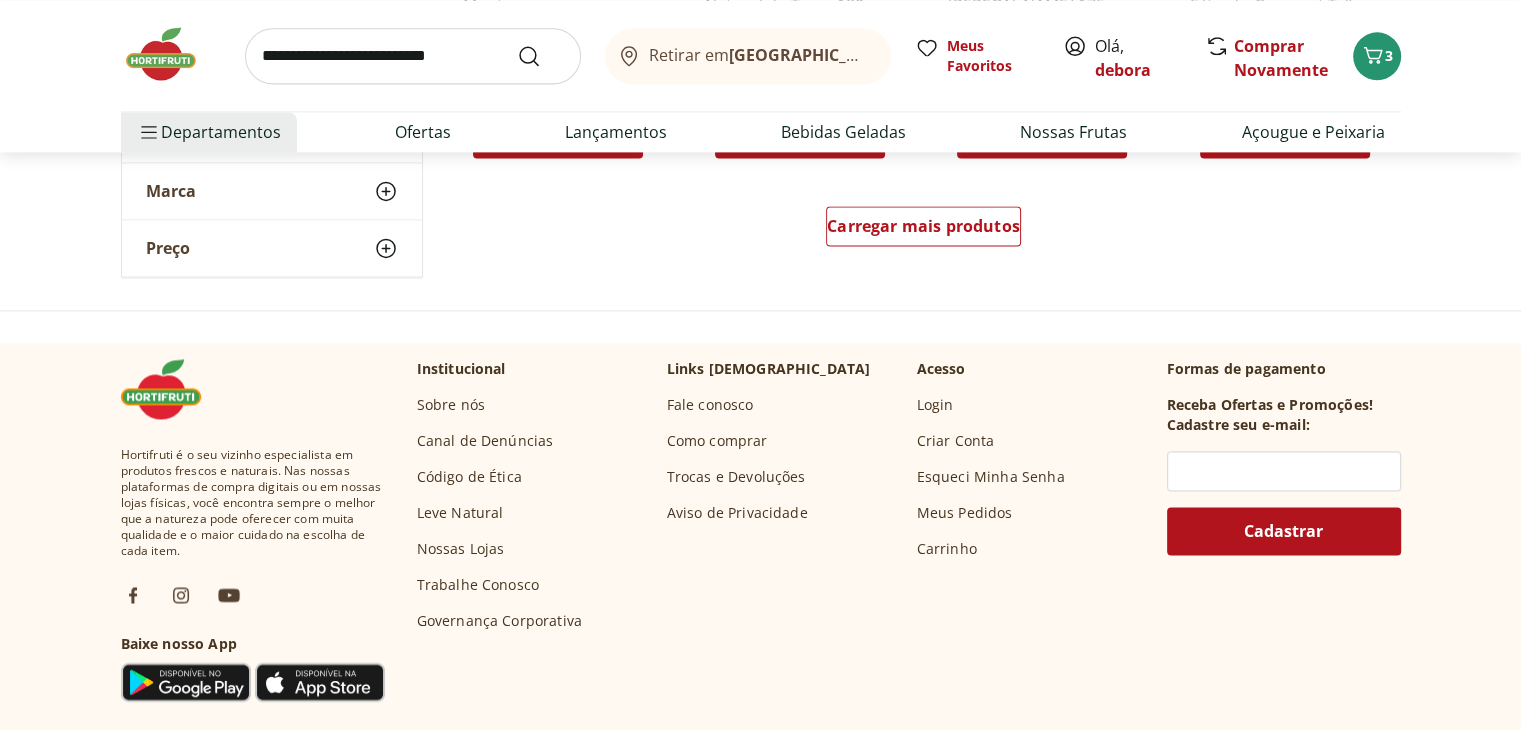 scroll, scrollTop: 2800, scrollLeft: 0, axis: vertical 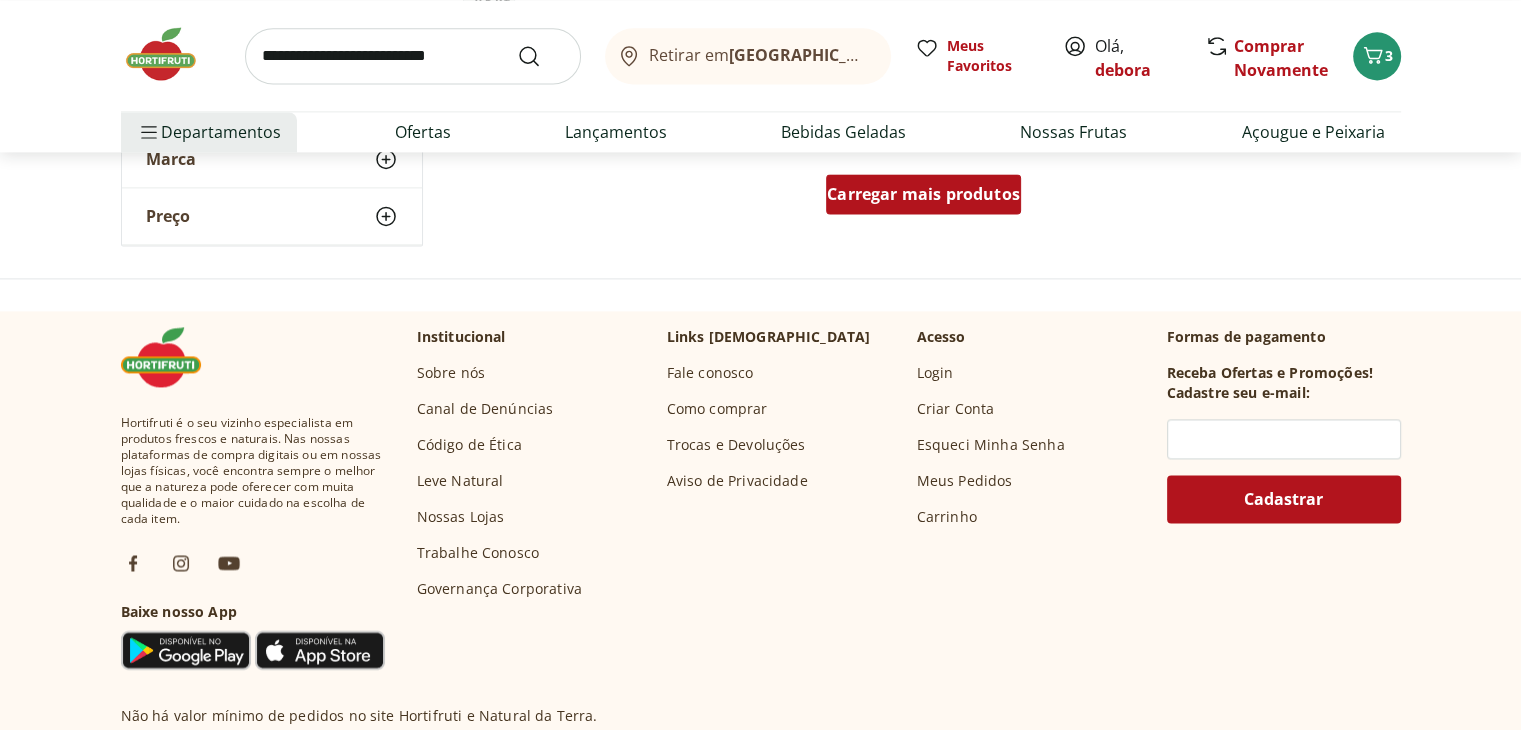 click on "Carregar mais produtos" at bounding box center [923, 194] 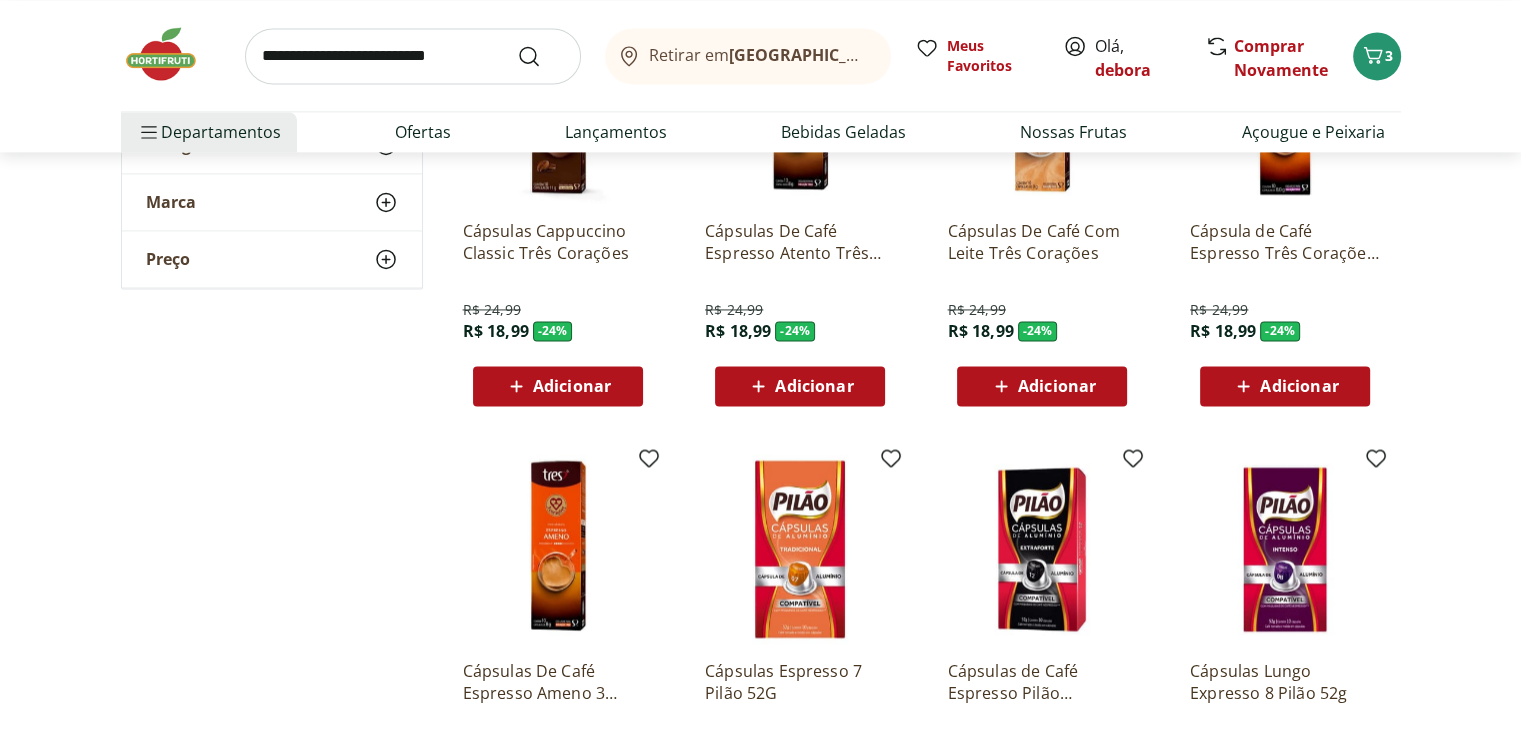 scroll, scrollTop: 3200, scrollLeft: 0, axis: vertical 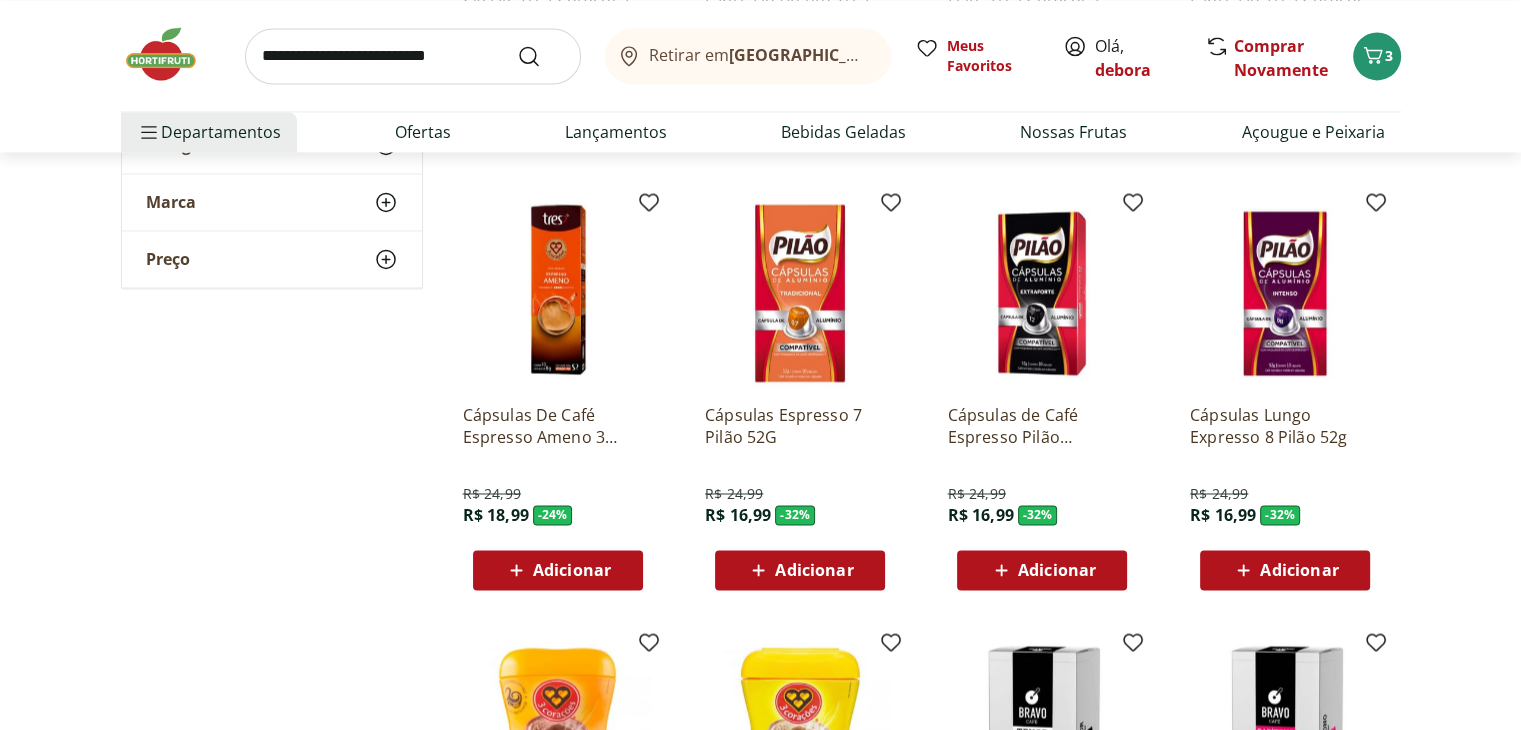 click on "Adicionar" at bounding box center (814, 570) 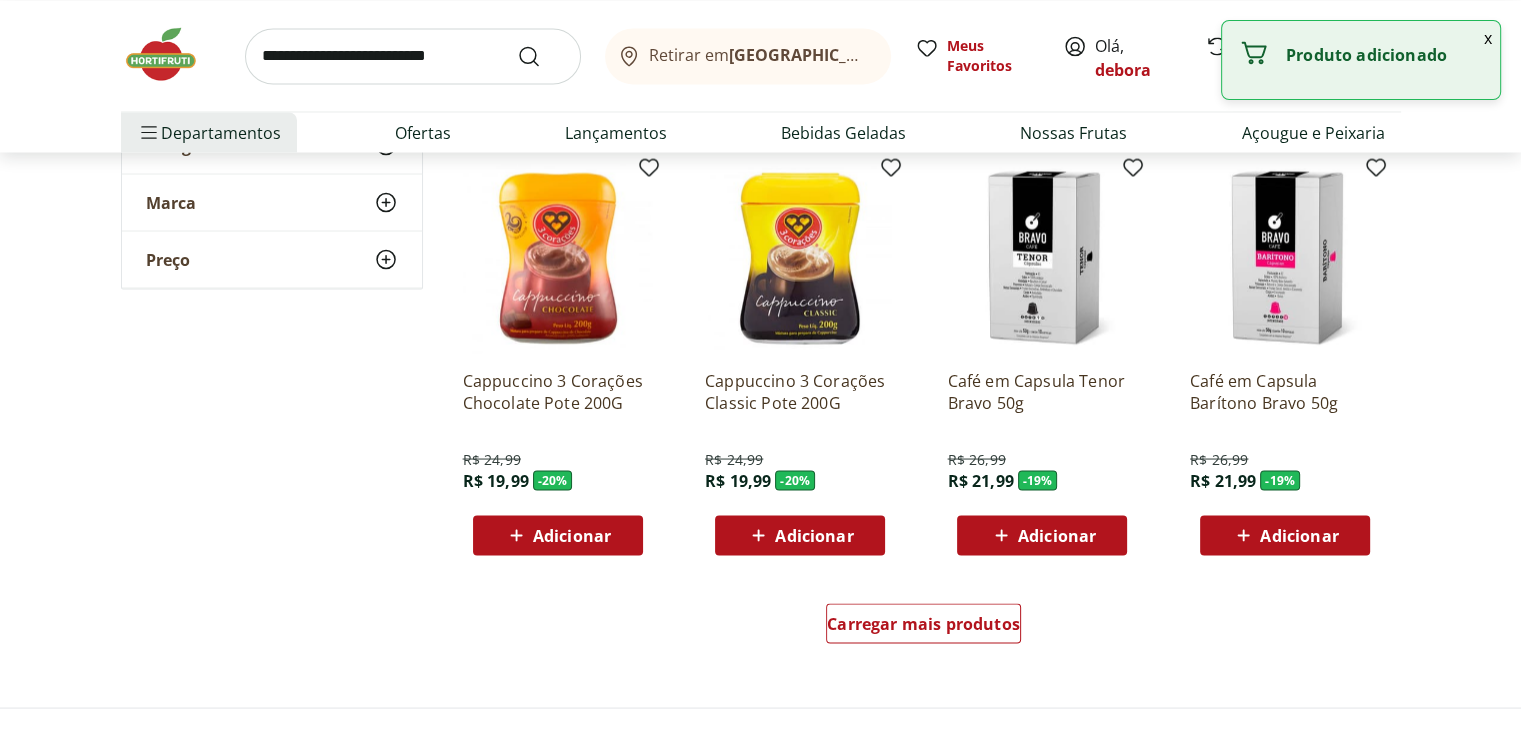 scroll, scrollTop: 4000, scrollLeft: 0, axis: vertical 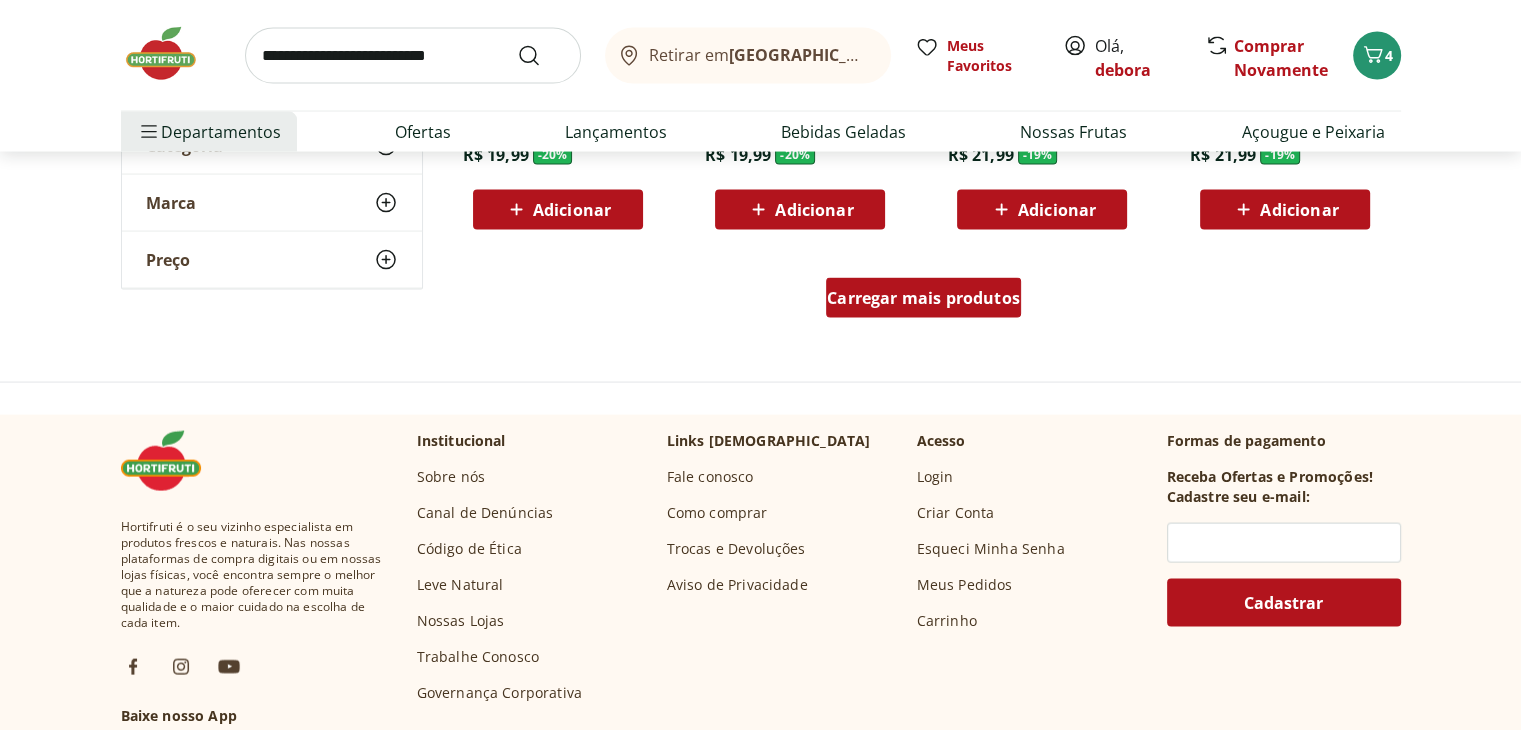 click on "Carregar mais produtos" at bounding box center [923, 298] 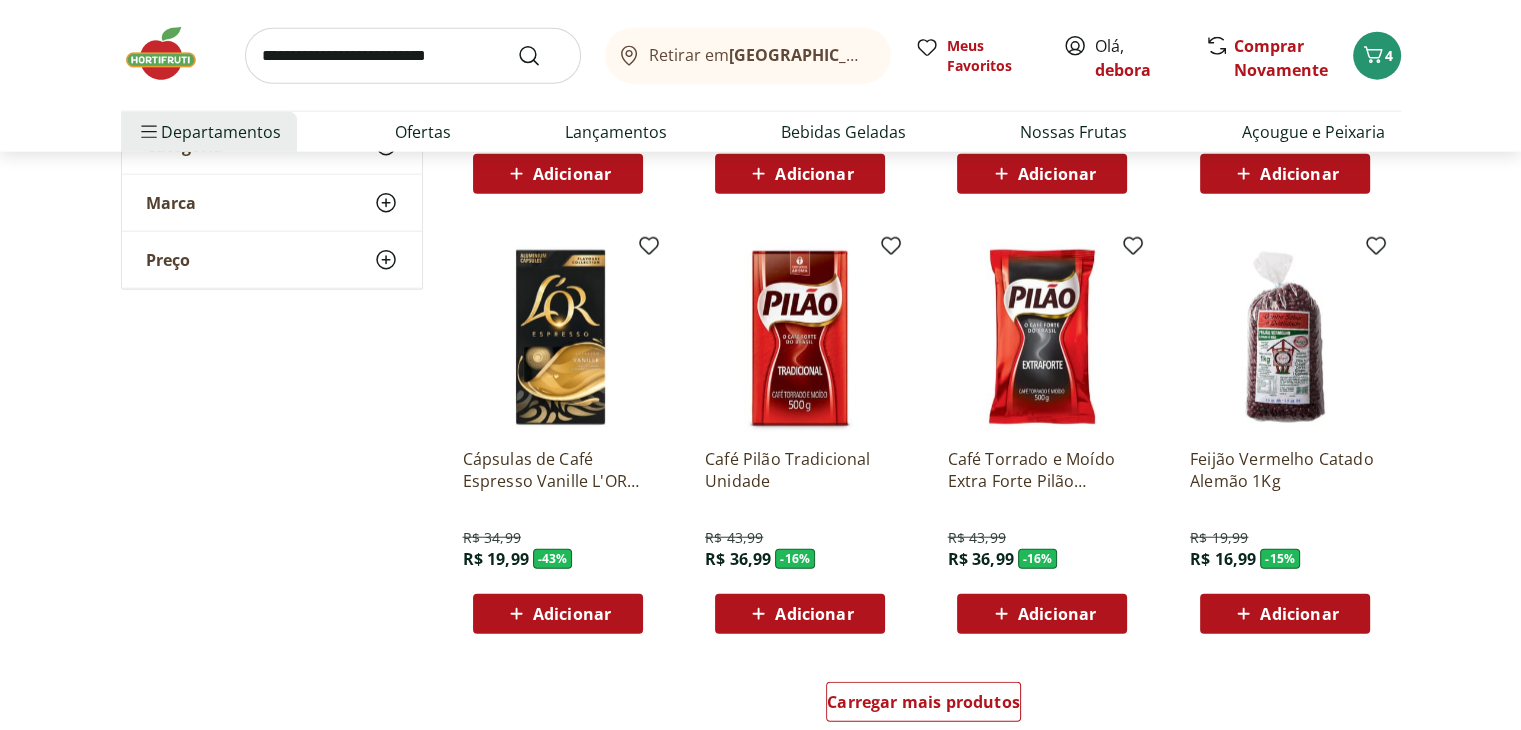 scroll, scrollTop: 5300, scrollLeft: 0, axis: vertical 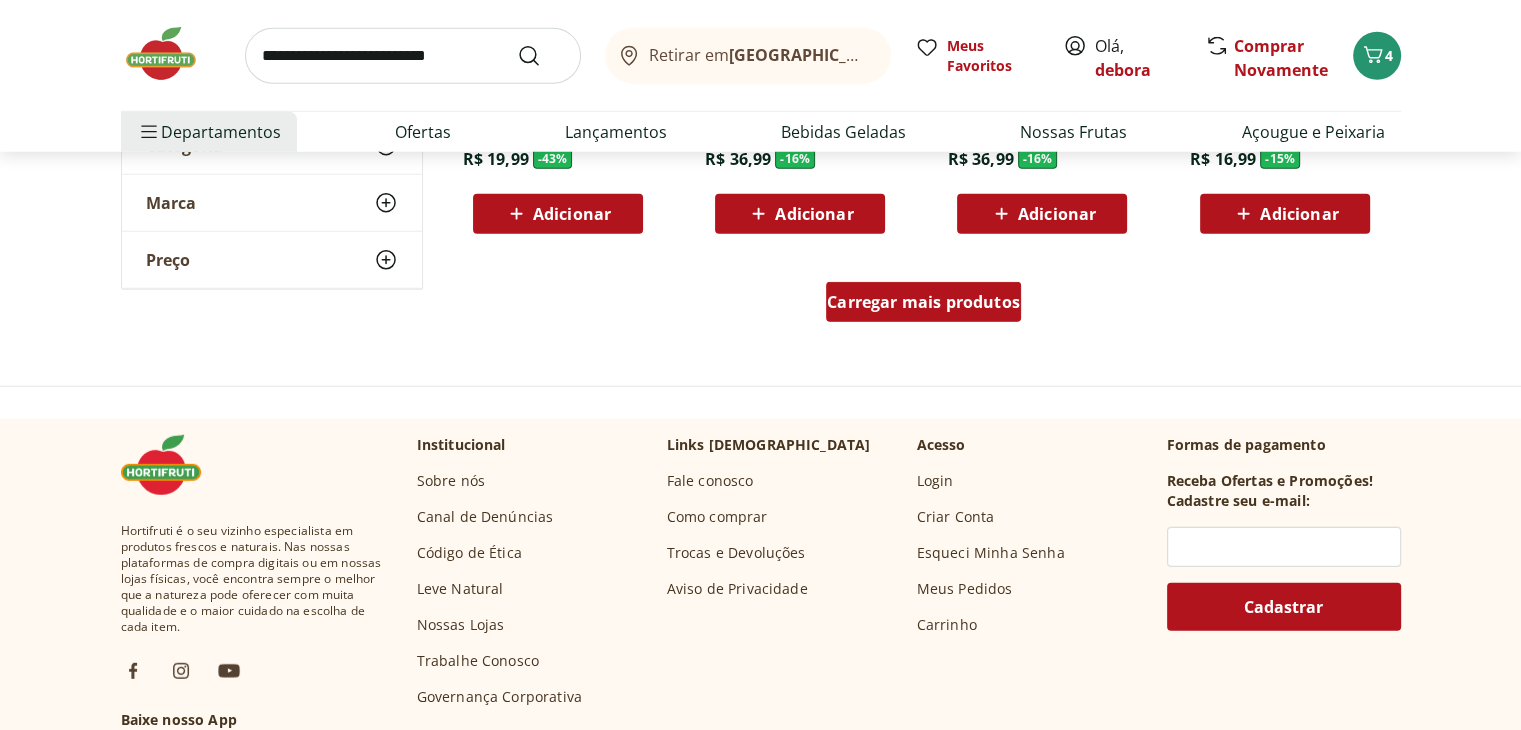 click on "Carregar mais produtos" at bounding box center (923, 302) 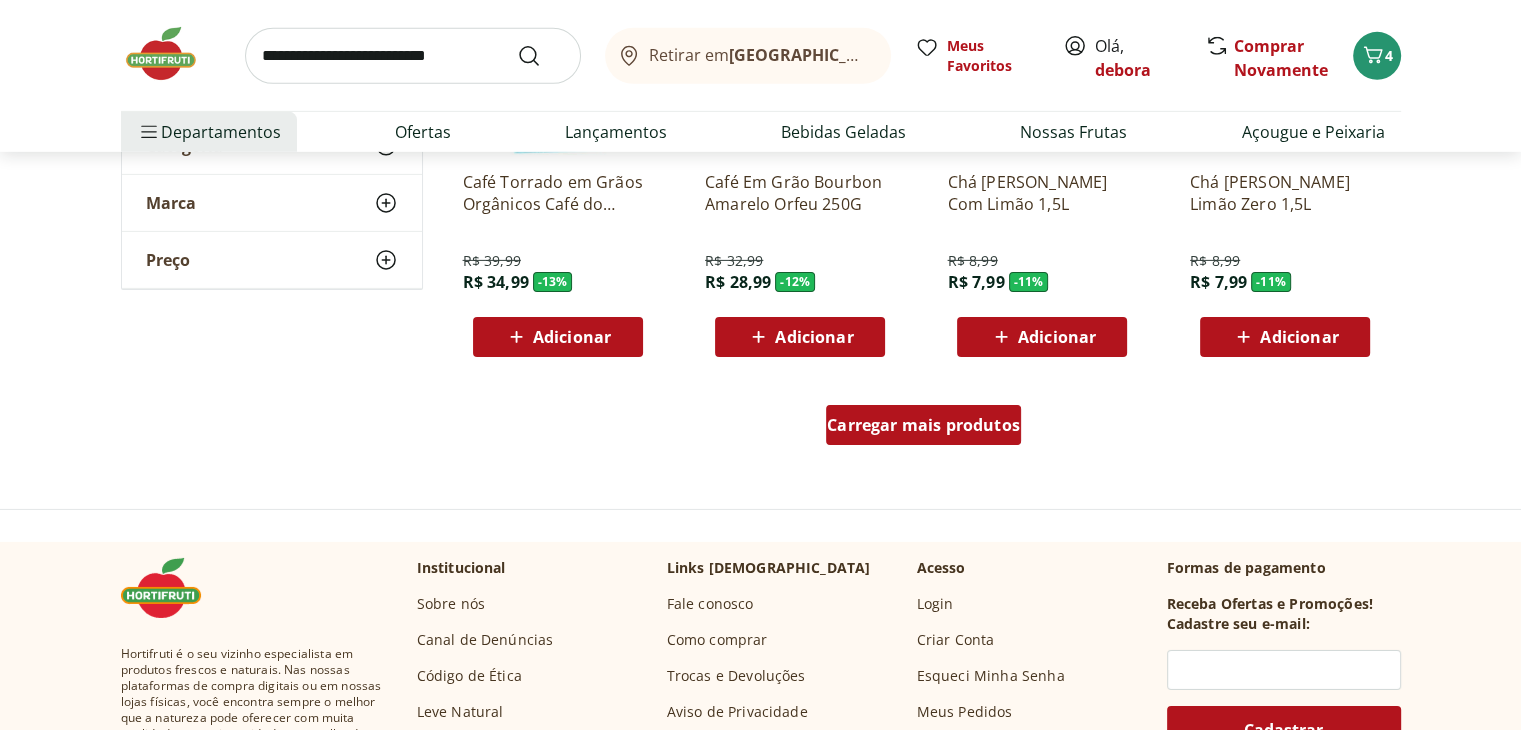scroll, scrollTop: 6600, scrollLeft: 0, axis: vertical 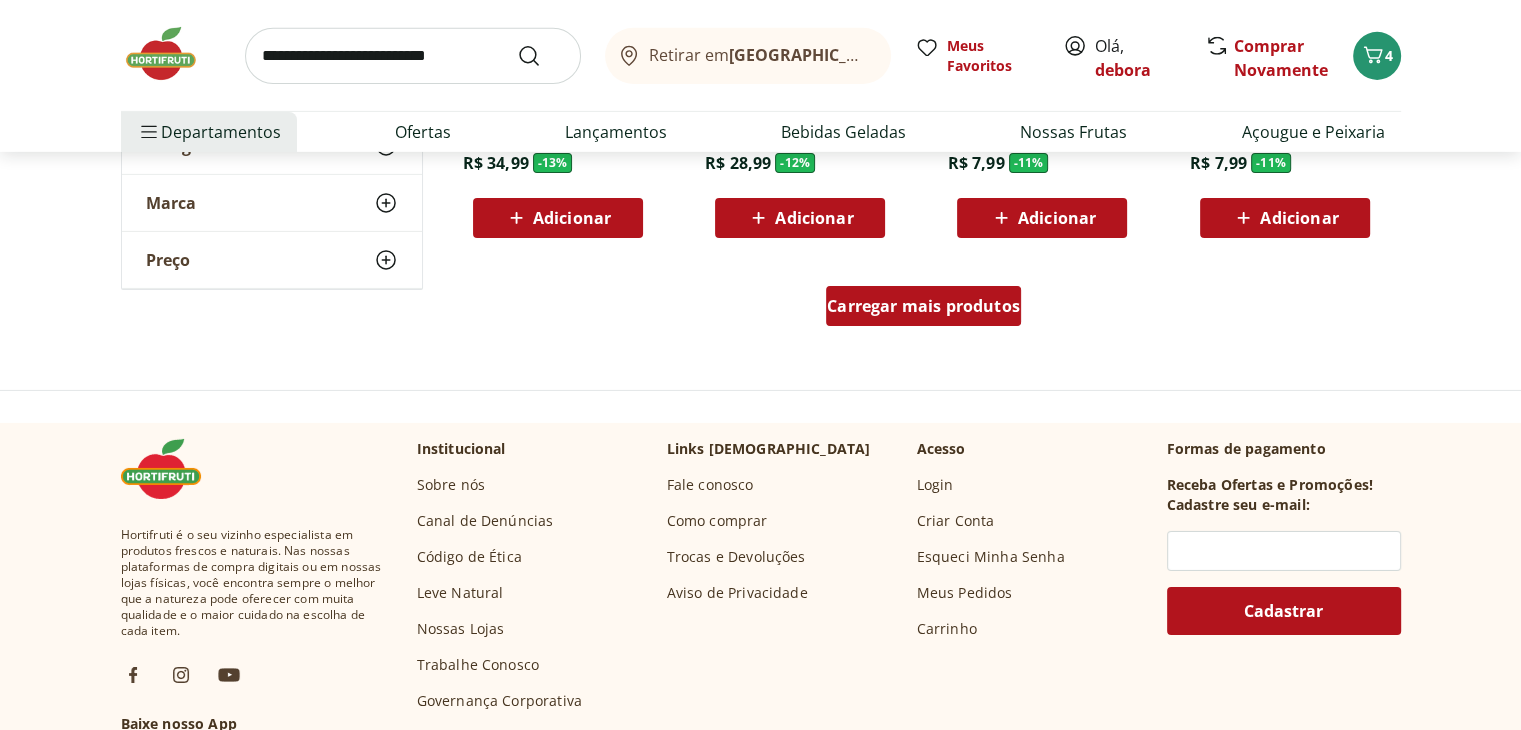 click on "Carregar mais produtos" at bounding box center [923, 306] 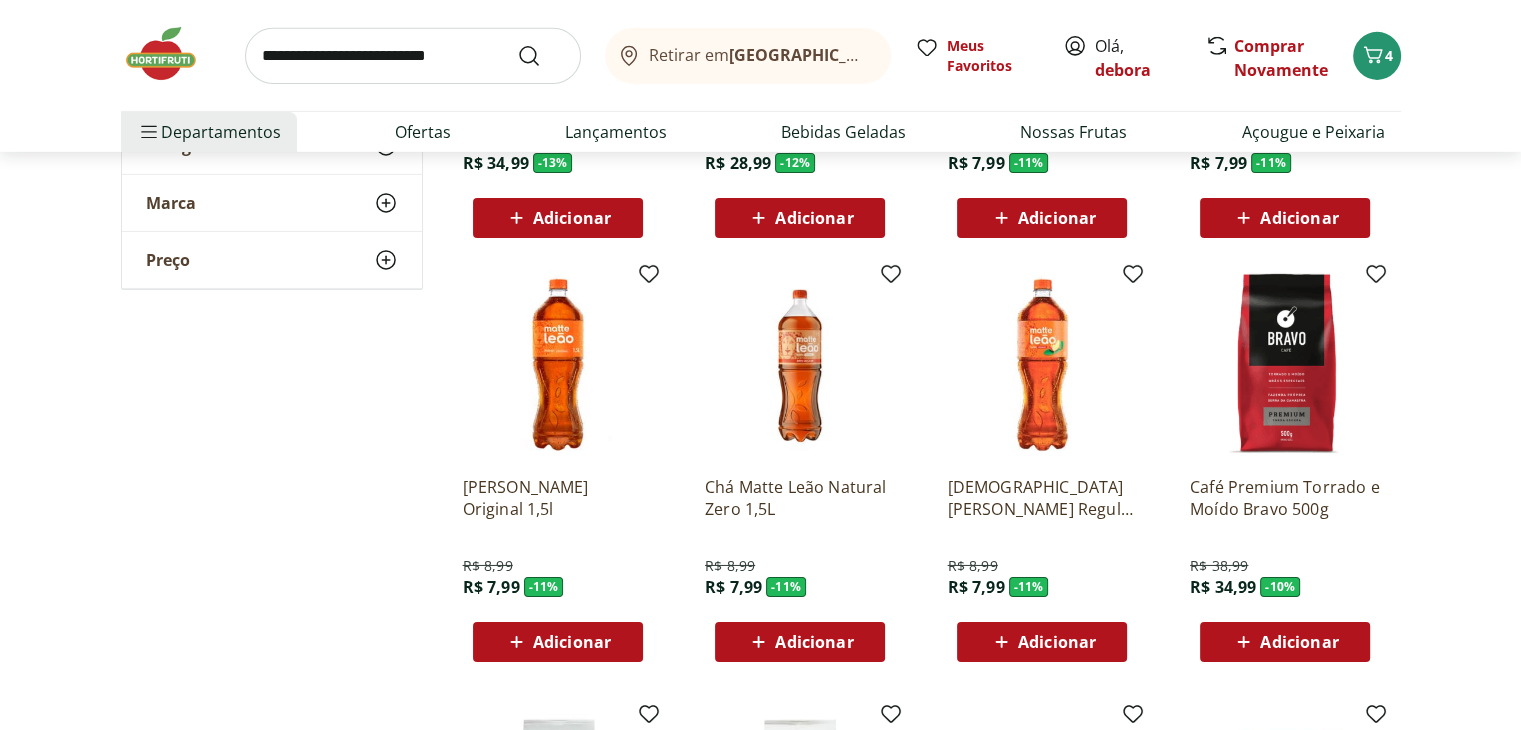 click on "Adicionar" at bounding box center (572, 642) 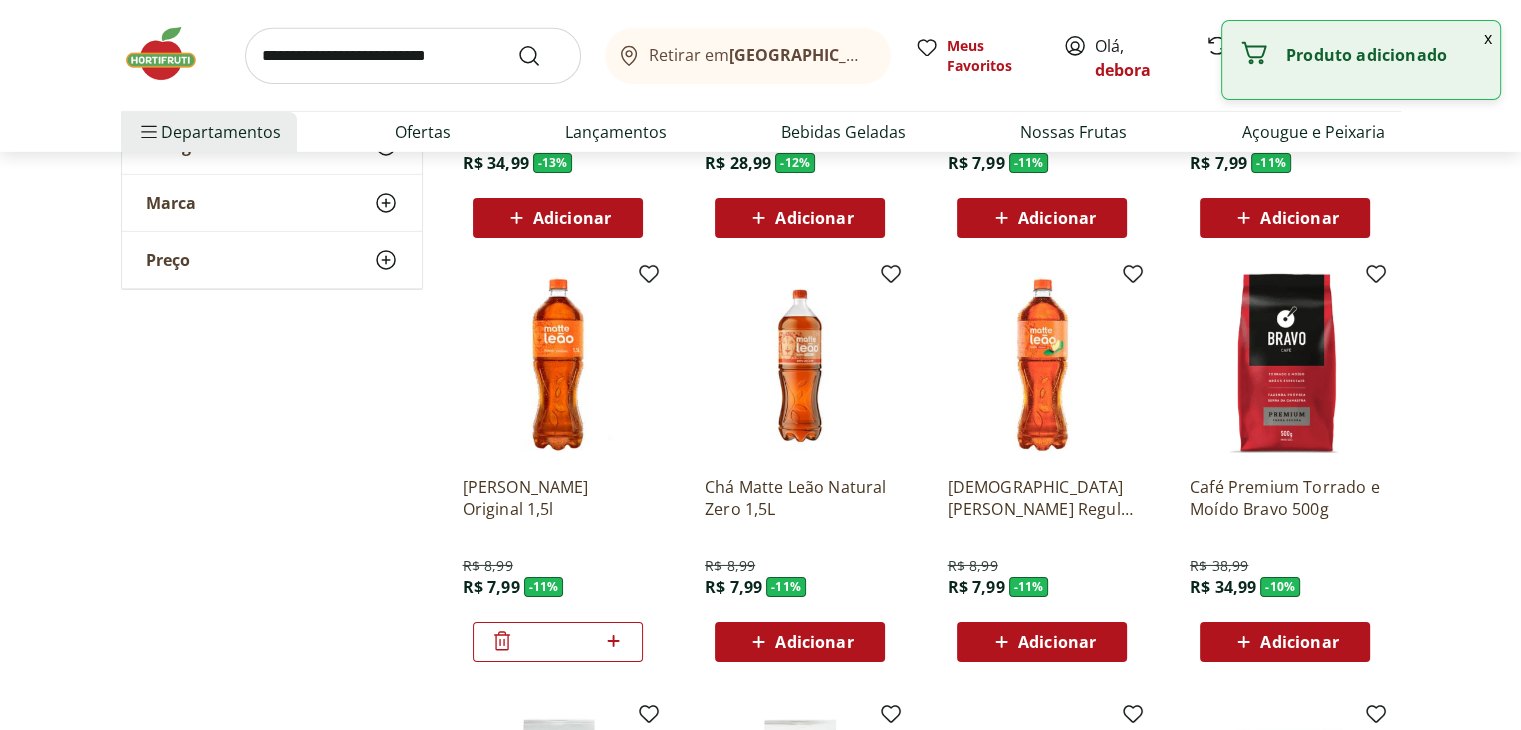 click 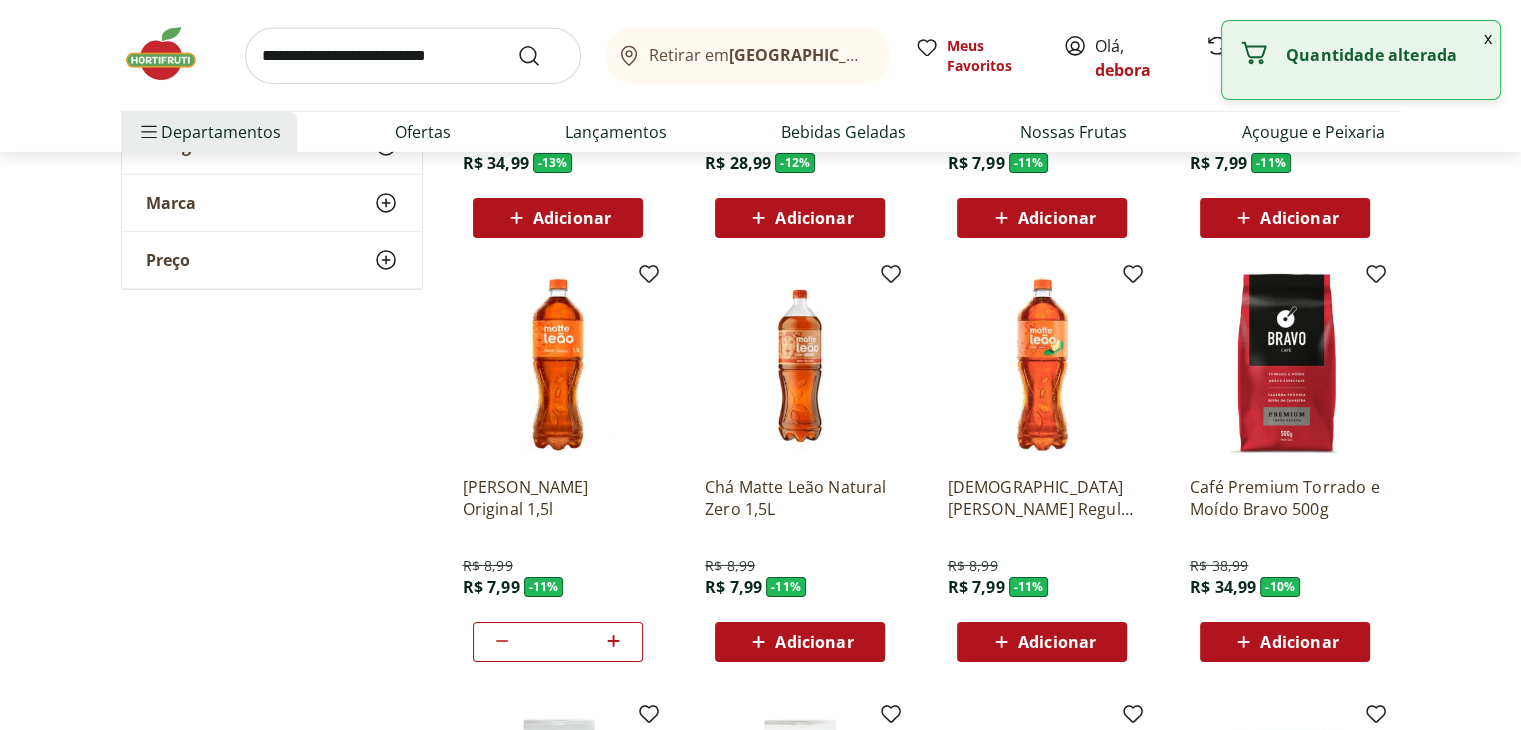 click 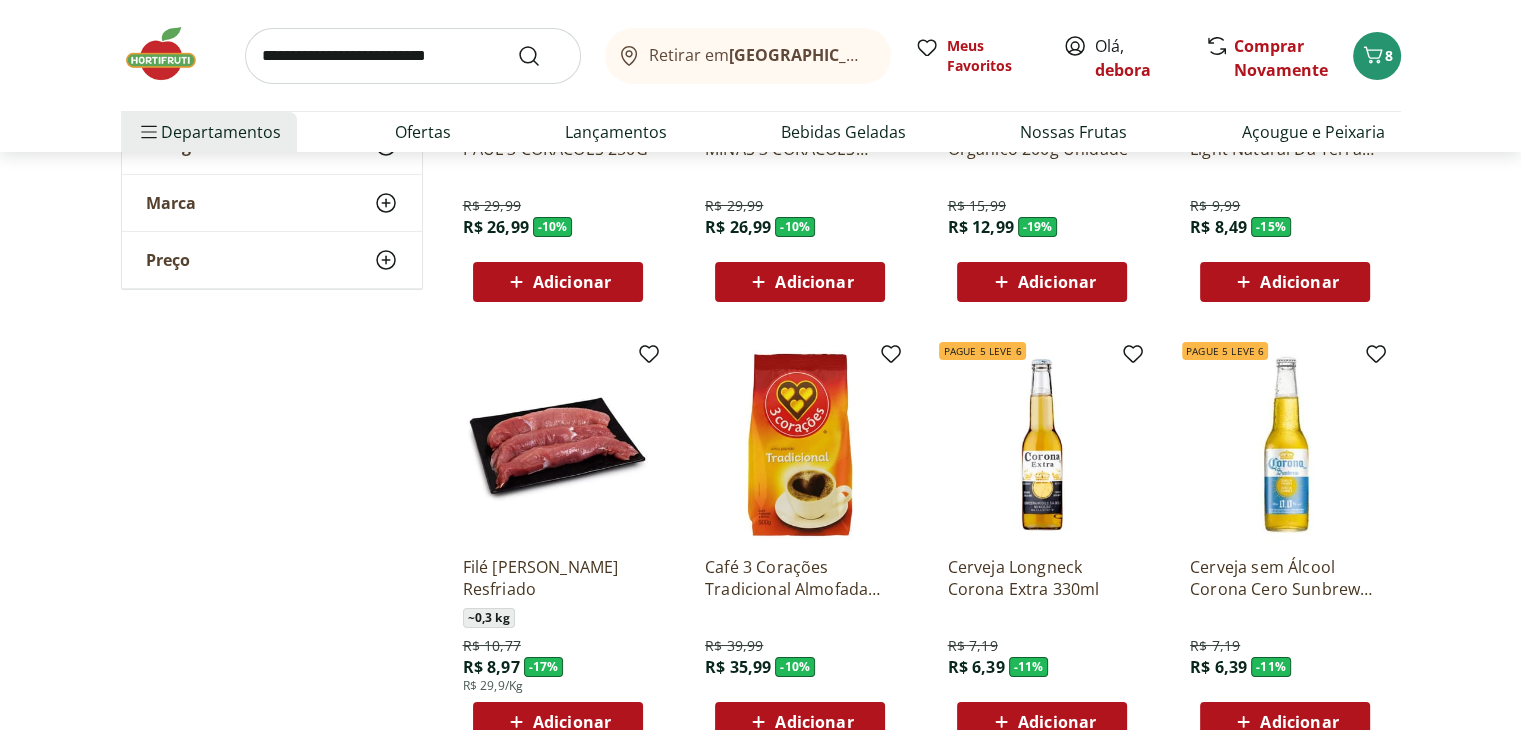 scroll, scrollTop: 7500, scrollLeft: 0, axis: vertical 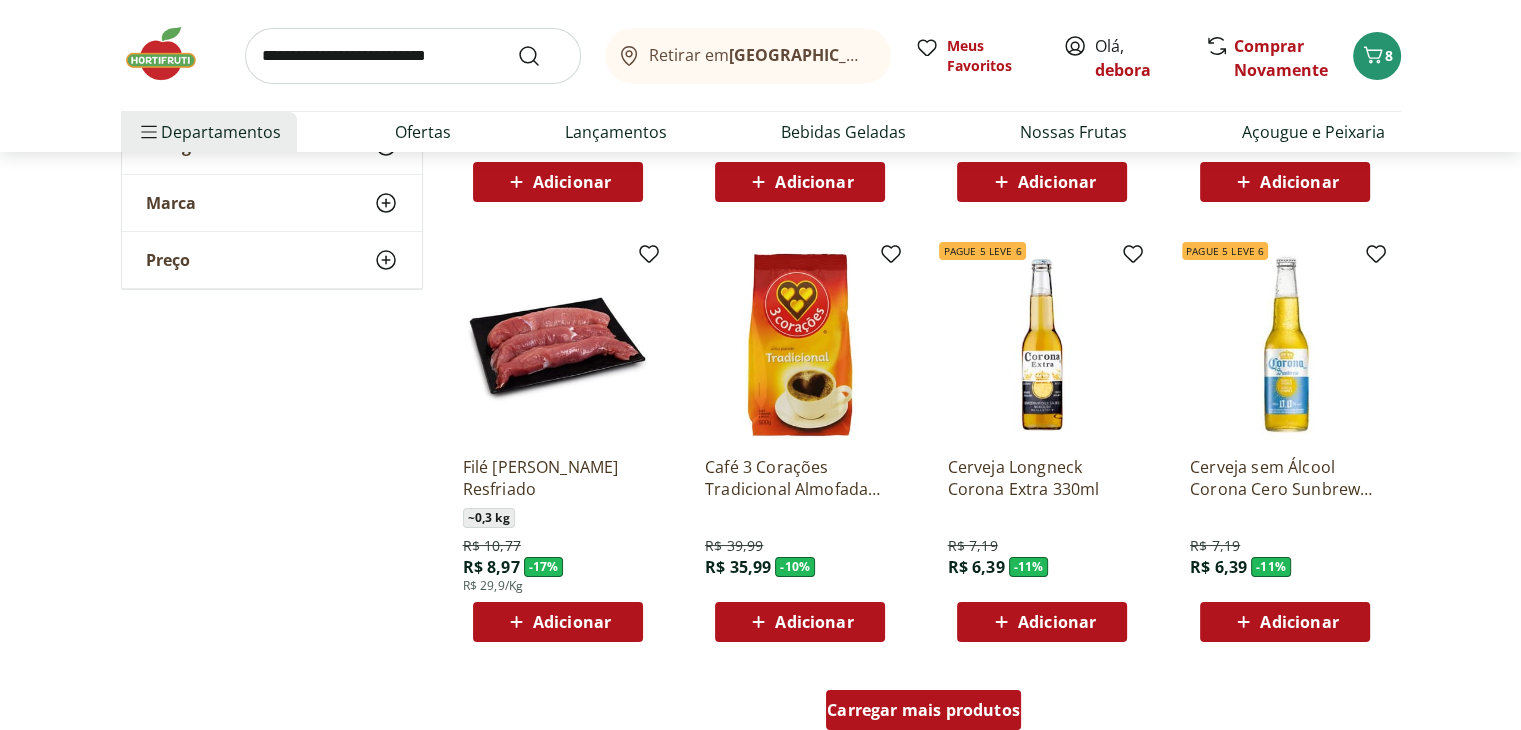 click on "Carregar mais produtos" at bounding box center (923, 710) 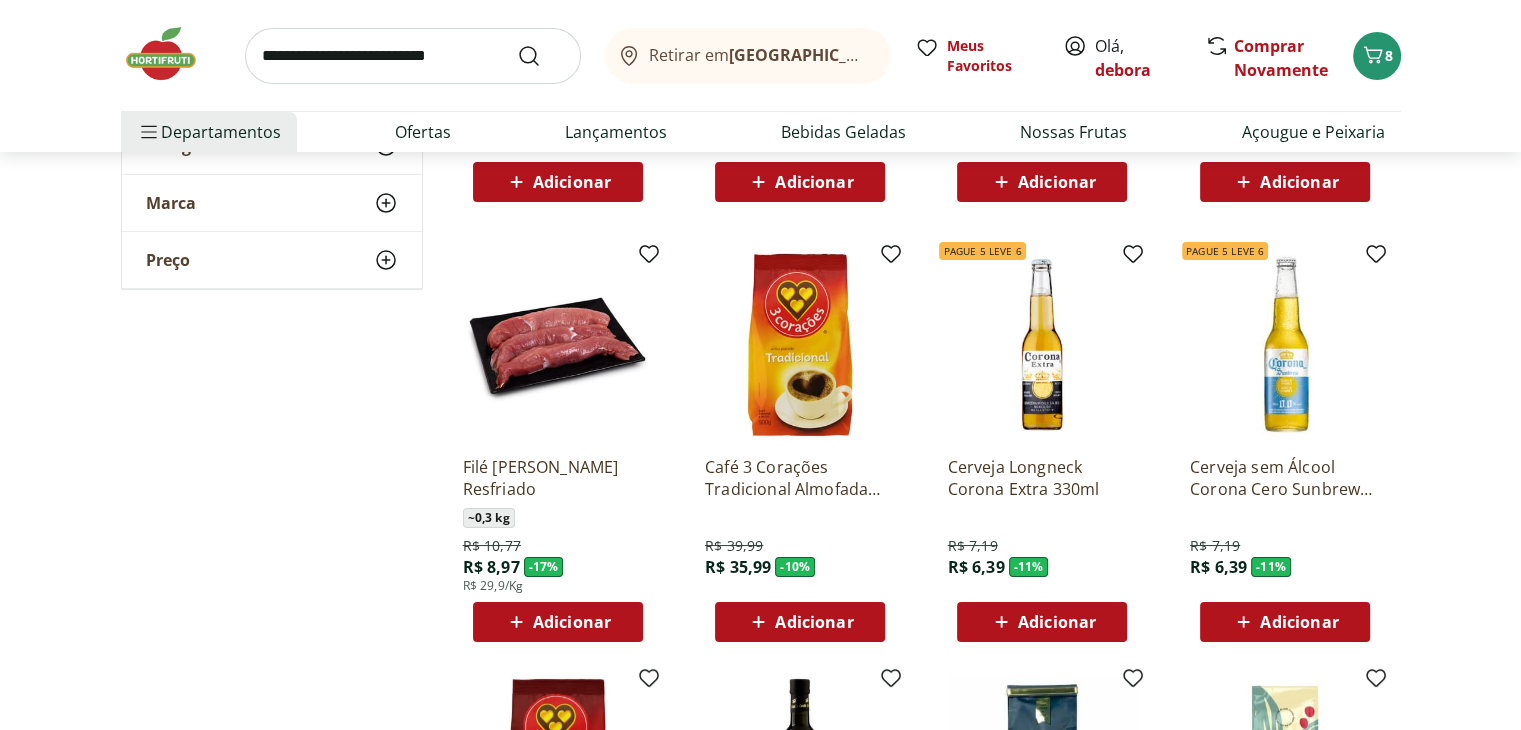 click on "Adicionar" at bounding box center [572, 622] 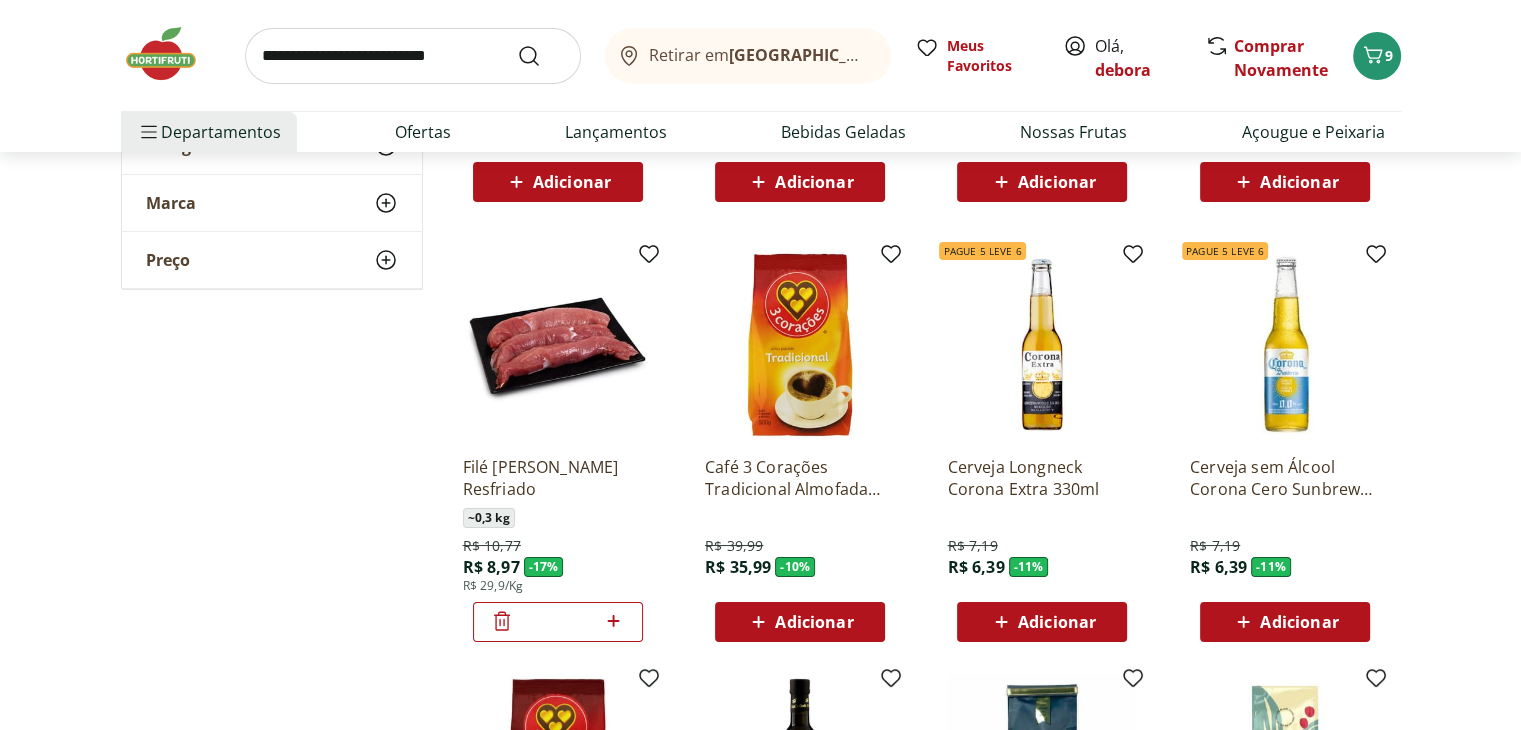 click 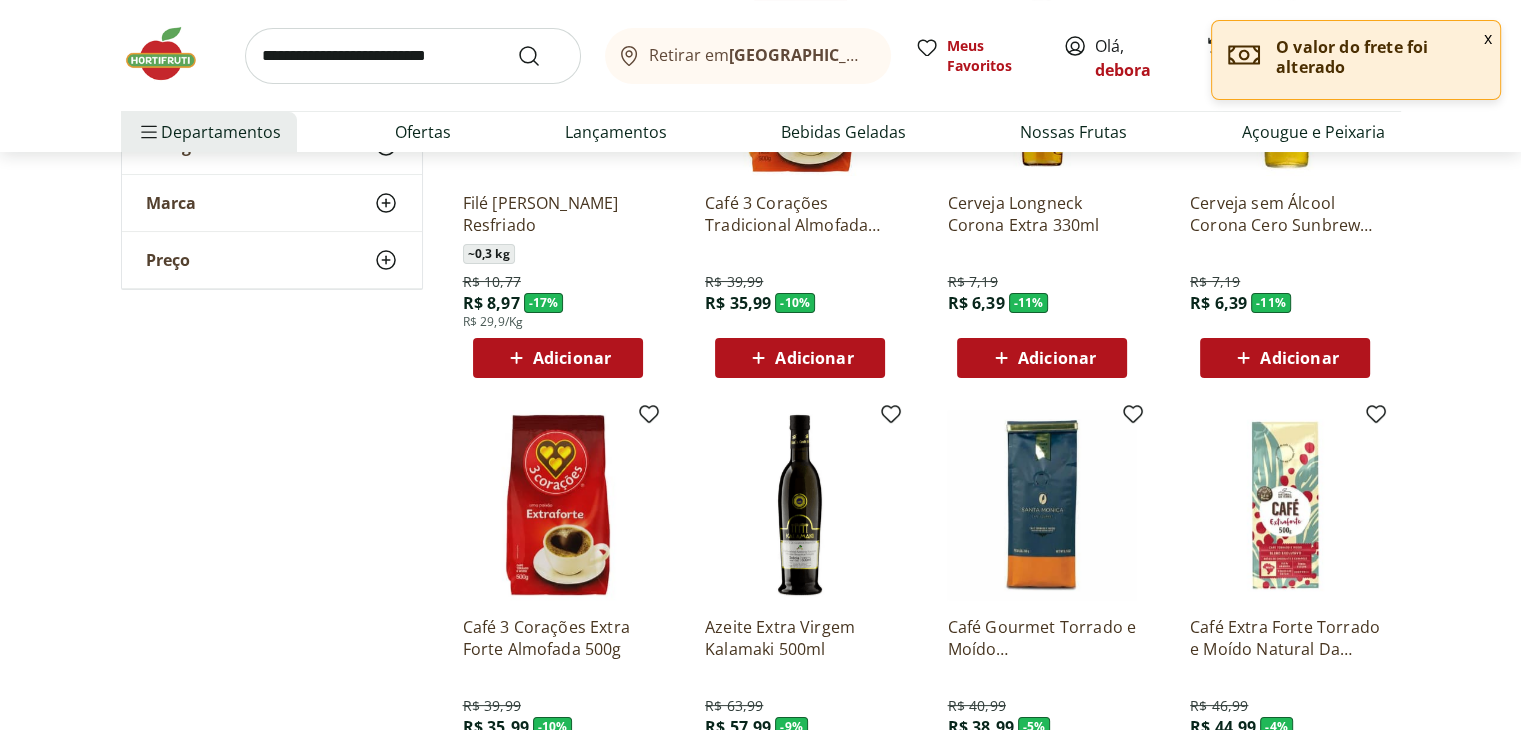 scroll, scrollTop: 7800, scrollLeft: 0, axis: vertical 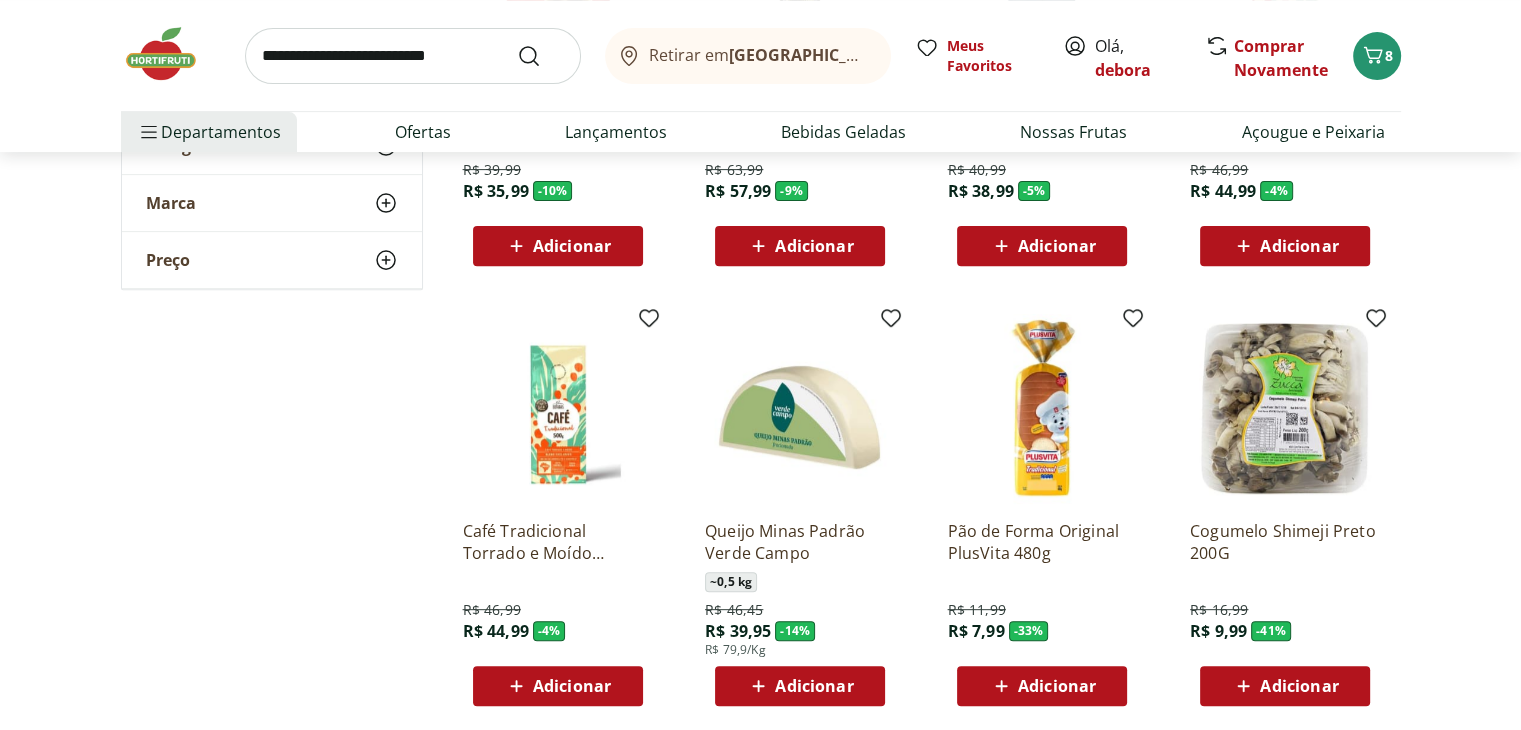 click on "Adicionar" at bounding box center (814, 686) 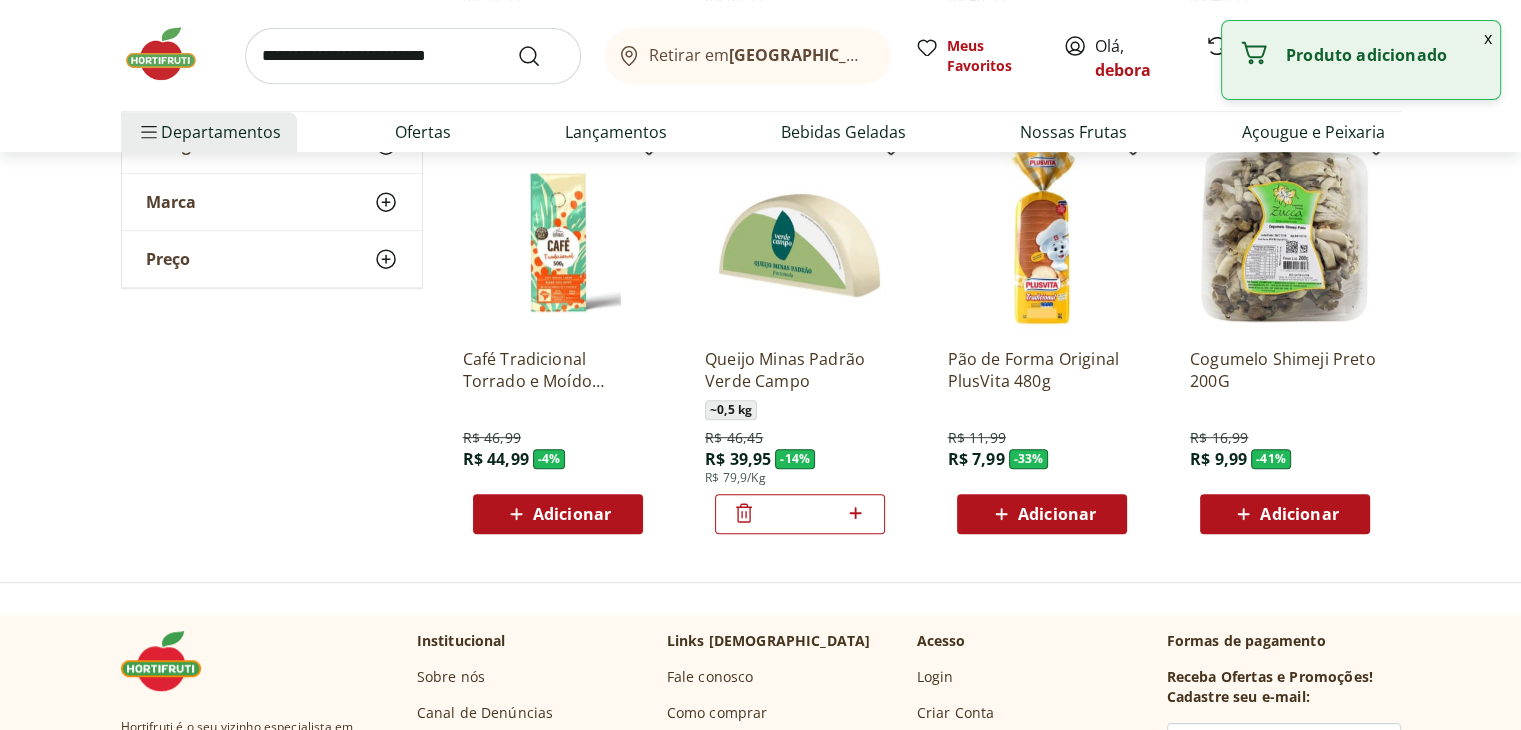 scroll, scrollTop: 8700, scrollLeft: 0, axis: vertical 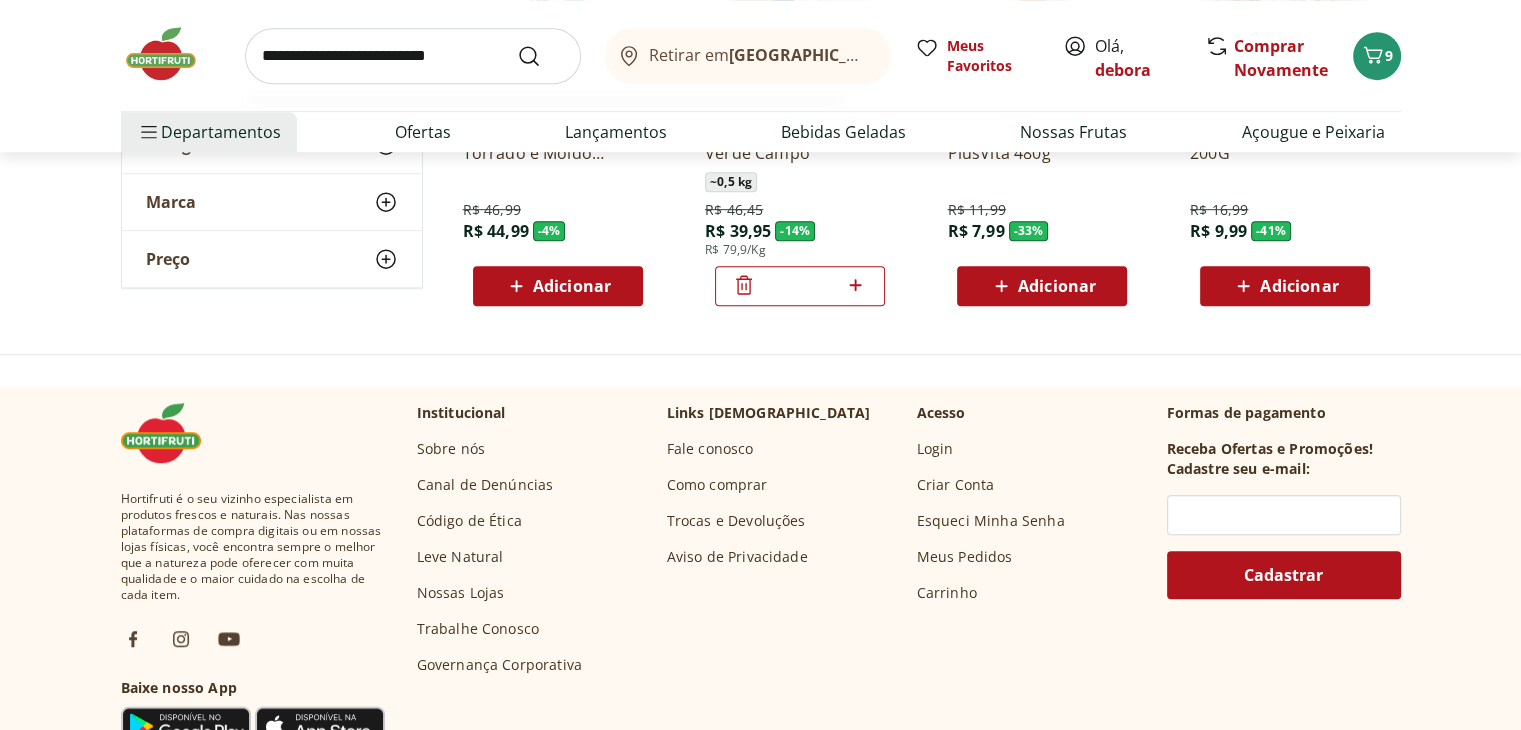 click at bounding box center [413, 56] 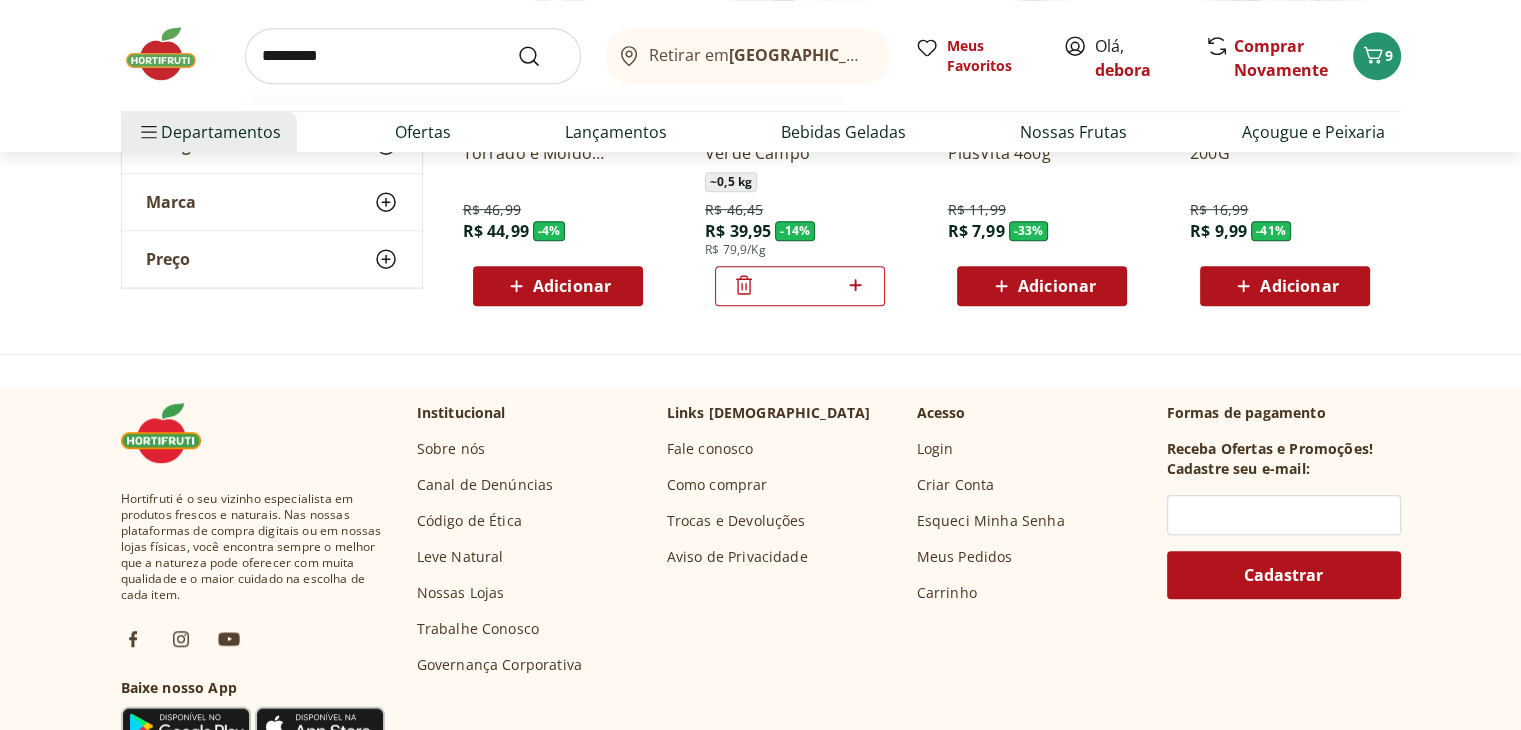 type on "*********" 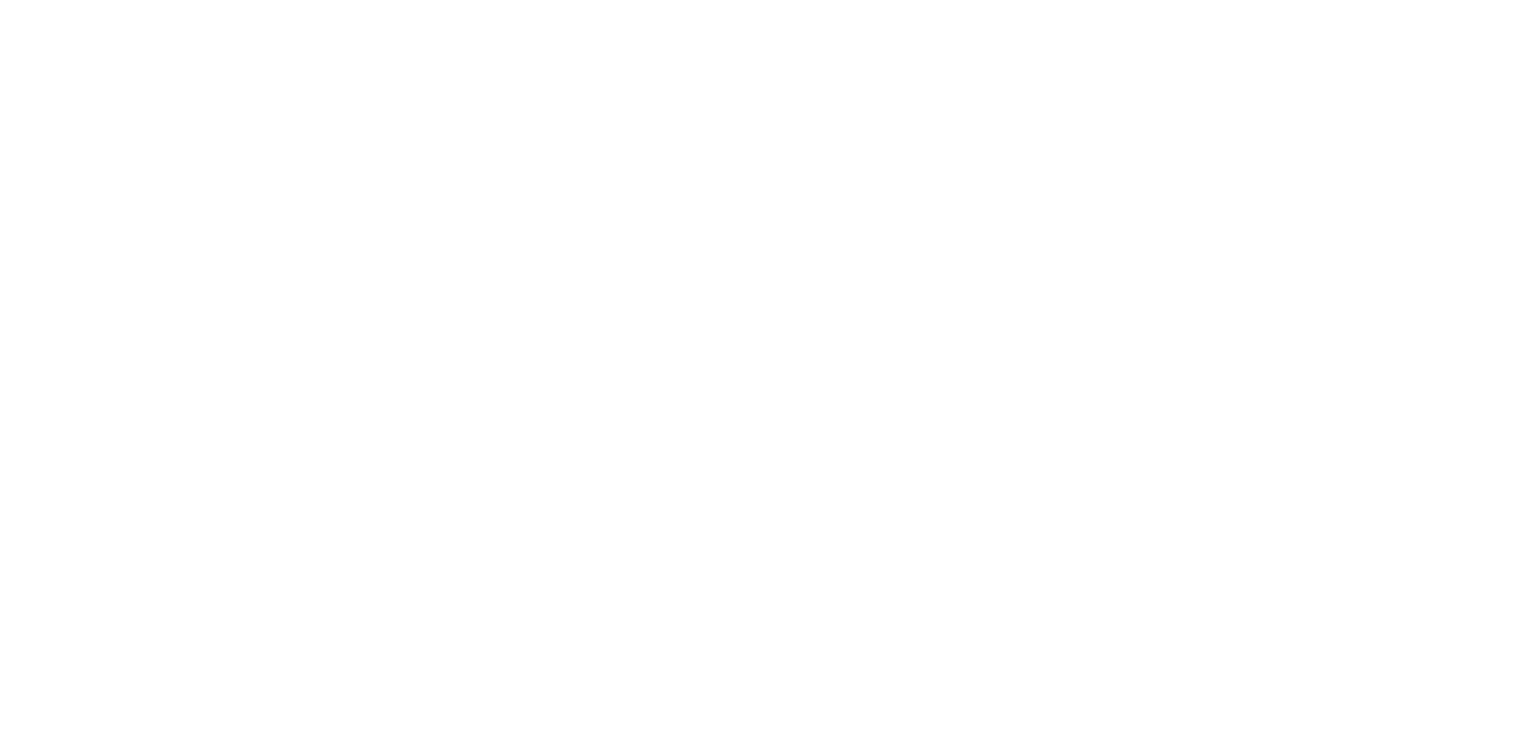 scroll, scrollTop: 0, scrollLeft: 0, axis: both 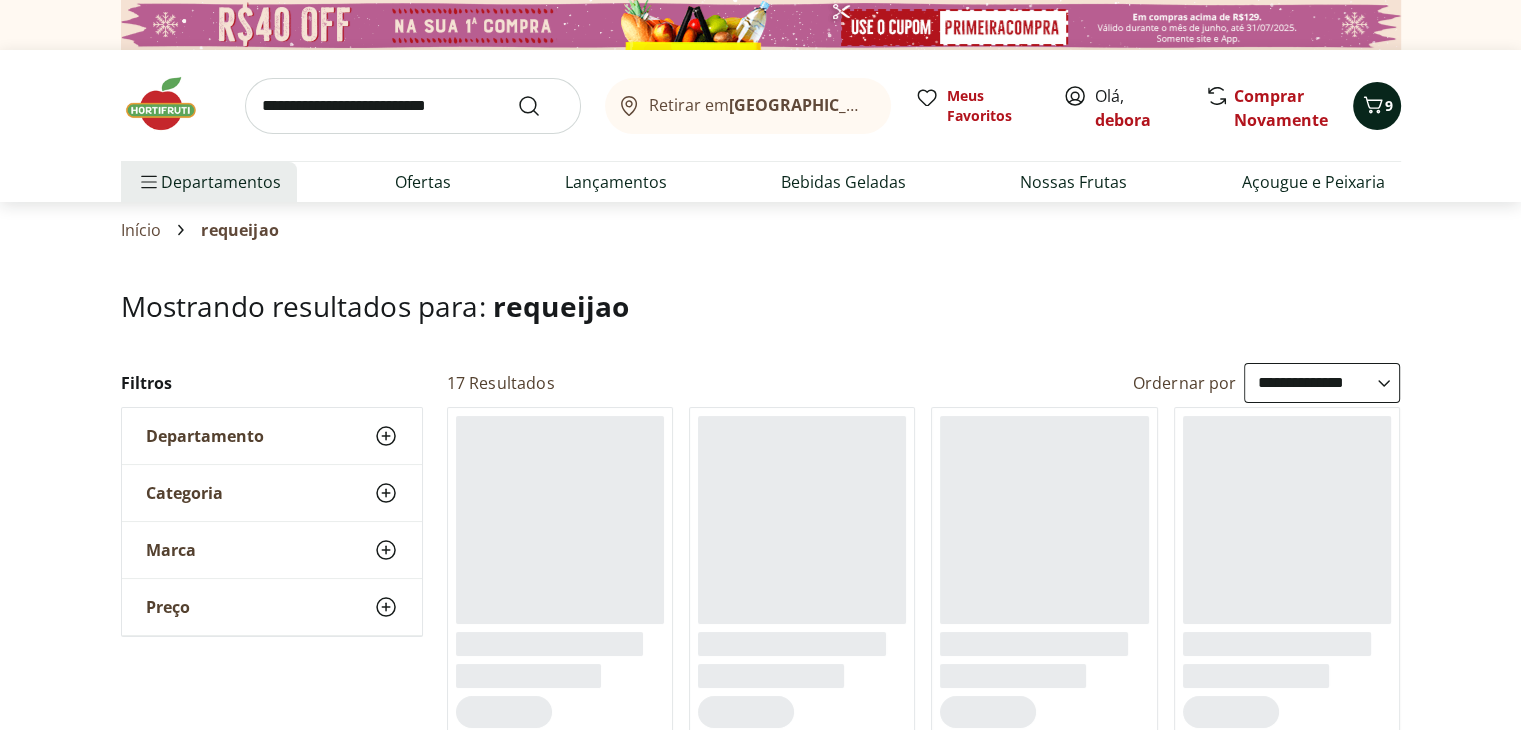 click 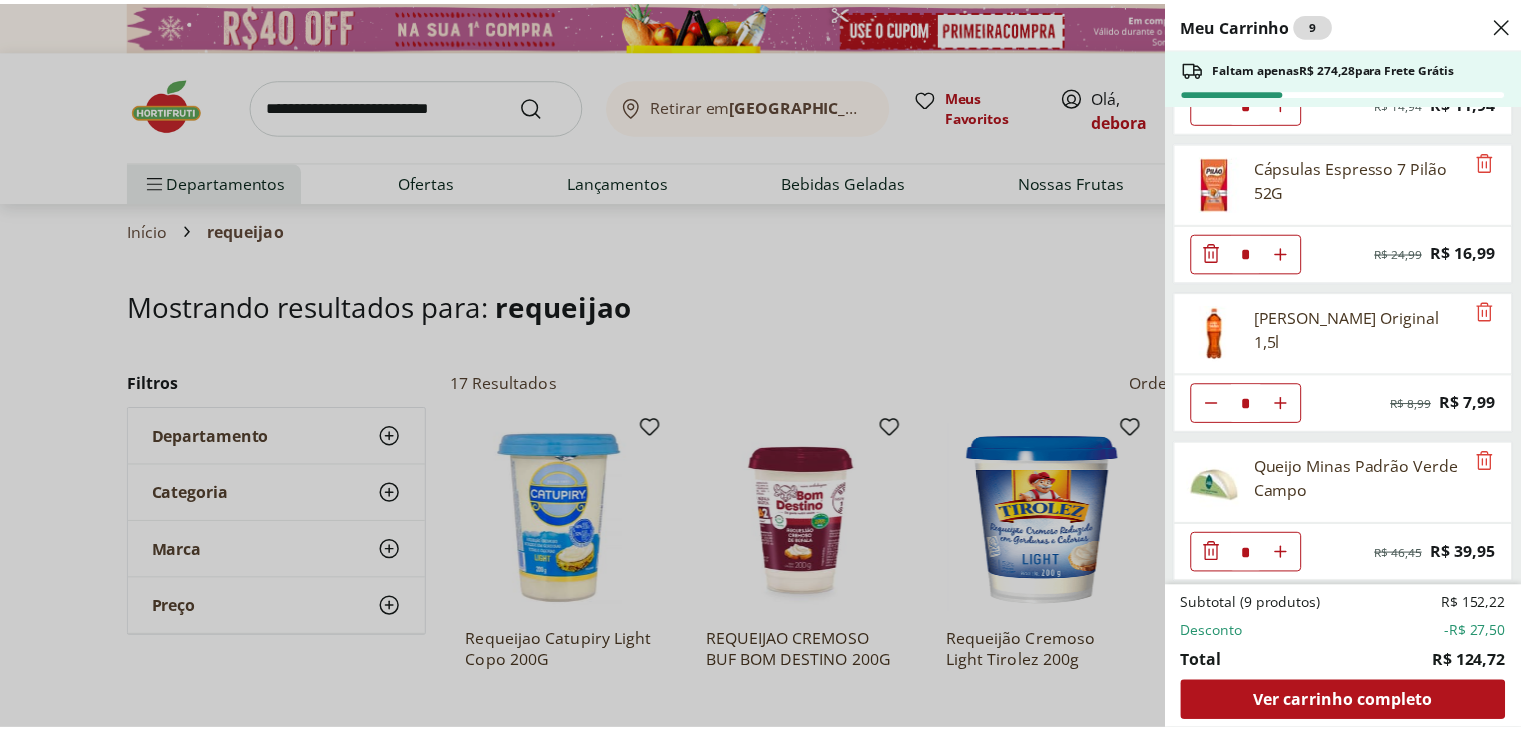 scroll, scrollTop: 0, scrollLeft: 0, axis: both 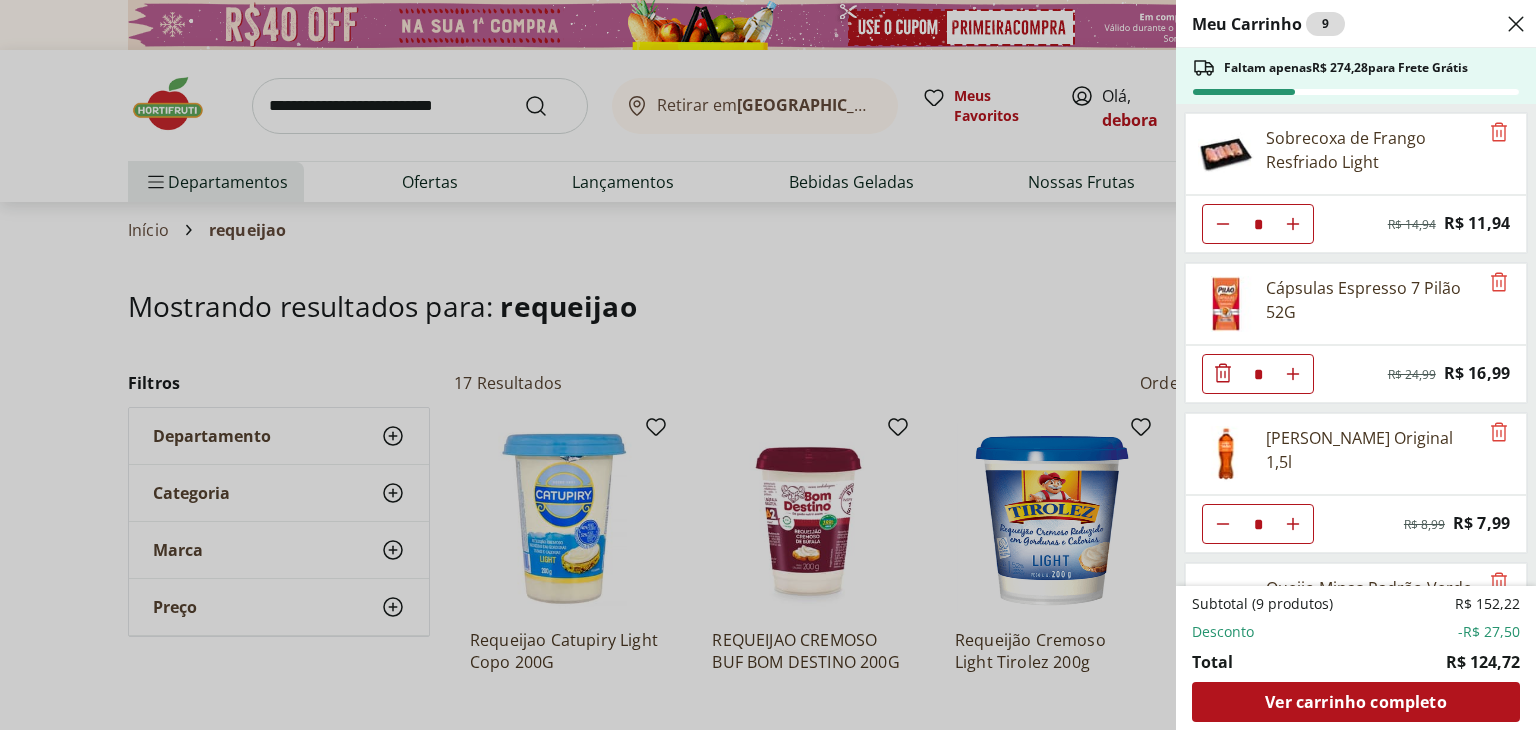 click on "Meu Carrinho 9 Faltam apenas  R$ 274,28  para Frete Grátis Sobrecoxa de Frango Resfriado Light * Original price: R$ 14,94 Price: R$ 11,94 Cápsulas Espresso 7 Pilão 52G * Original price: R$ 24,99 Price: R$ 16,99 Matte Leão Original 1,5l * Original price: R$ 8,99 Price: R$ 7,99 Queijo Minas Padrão Verde Campo * Original price: R$ 46,45 Price: R$ 39,95 Subtotal (9 produtos) R$ 152,22 Desconto -R$ 27,50 Total R$ 124,72 Ver carrinho completo" at bounding box center (768, 365) 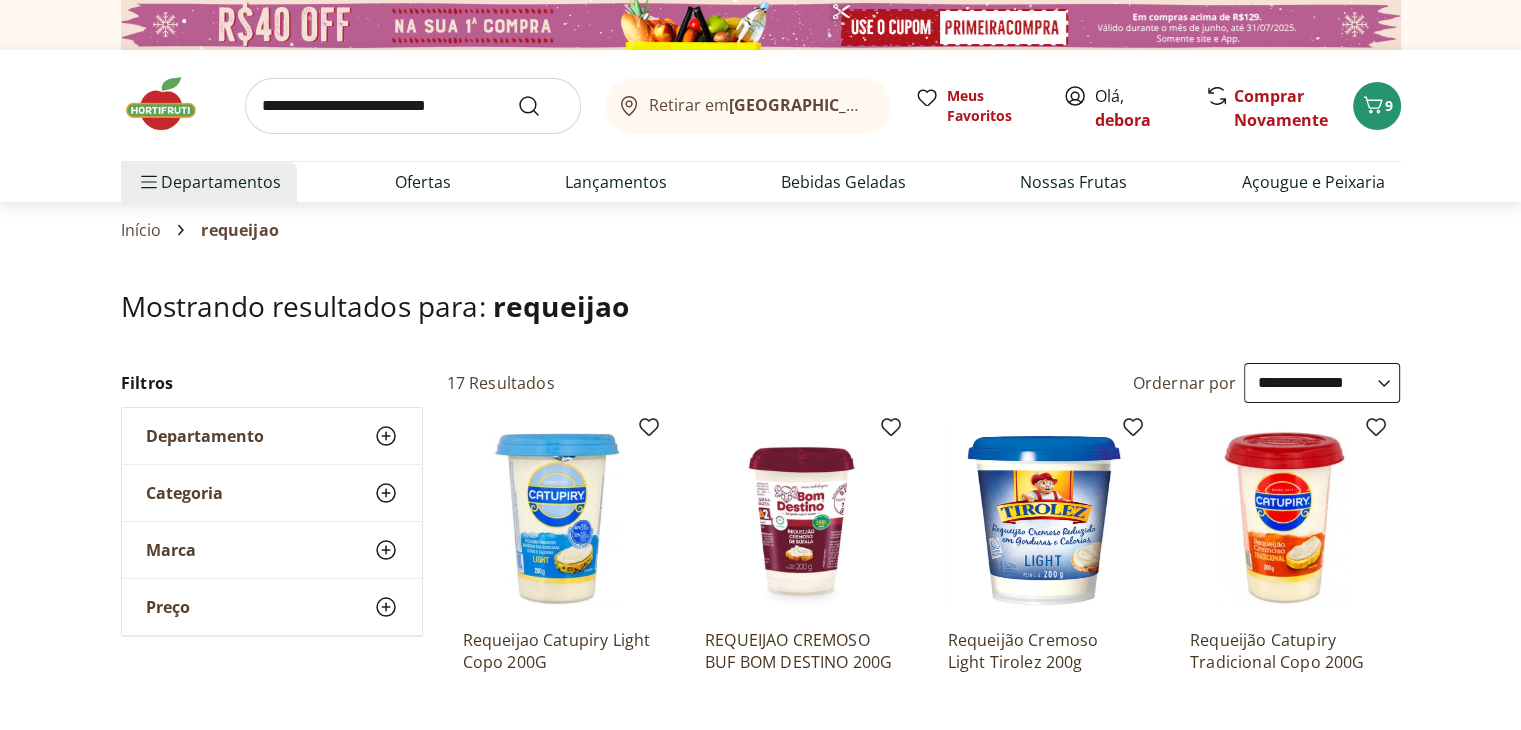click on "**********" at bounding box center [1322, 383] 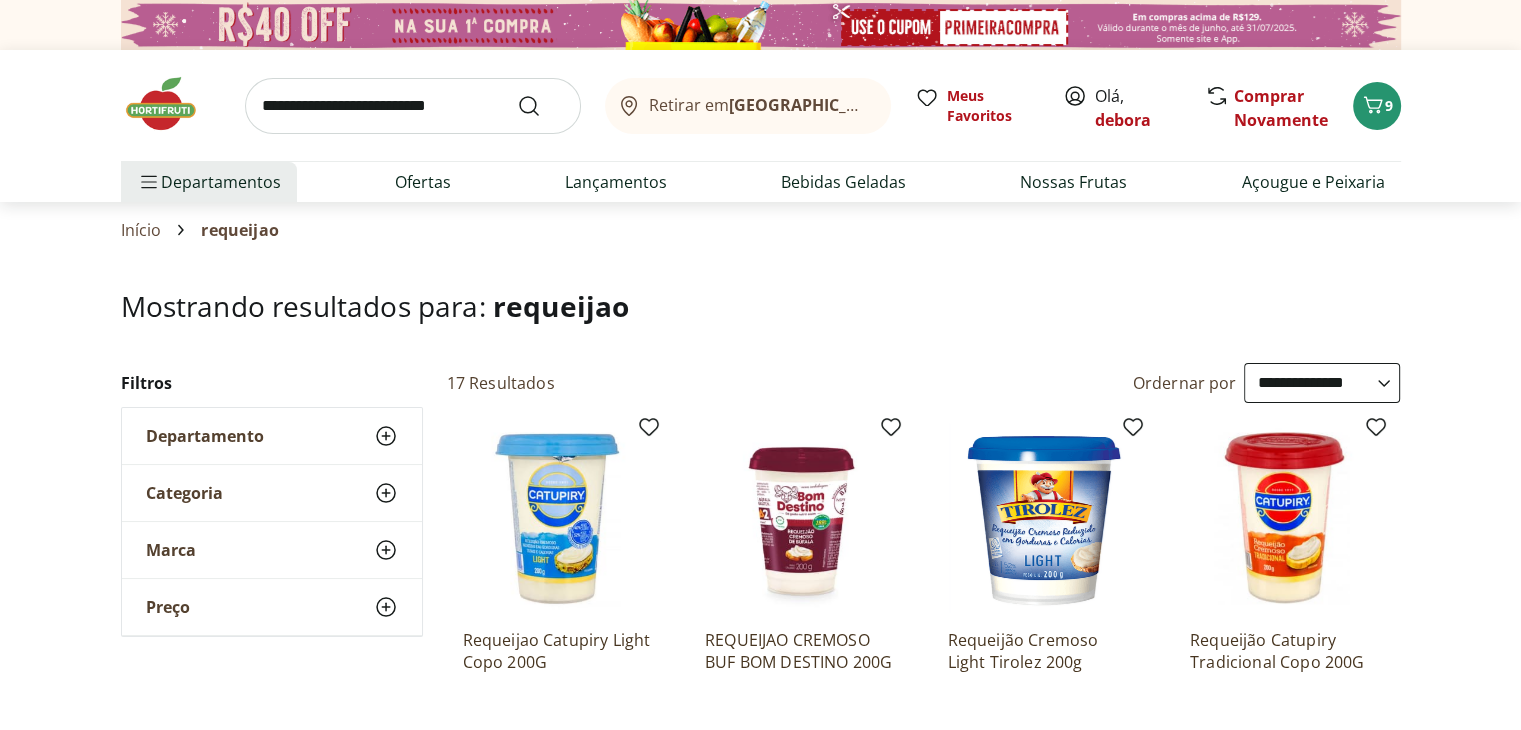 click on "**********" at bounding box center [1322, 383] 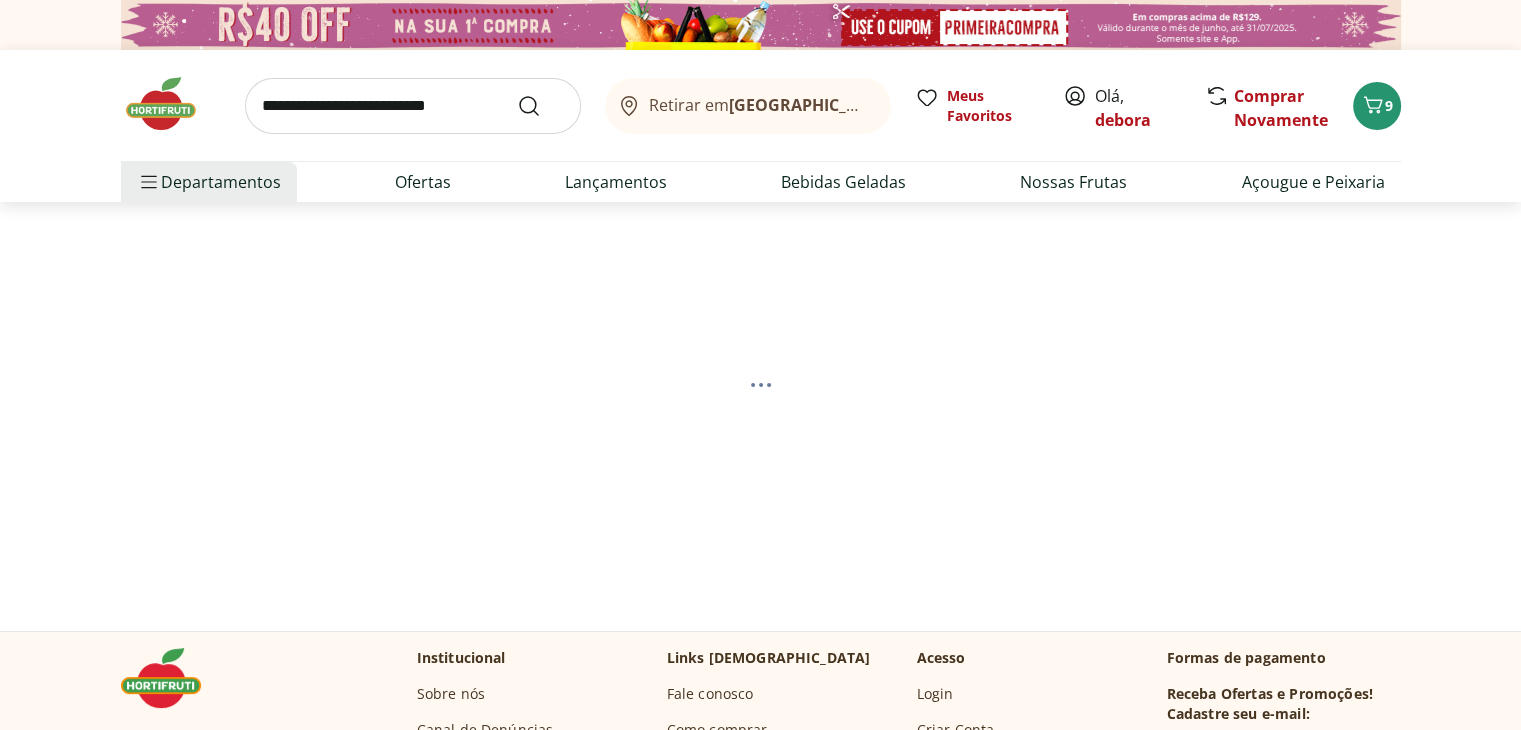 select on "*********" 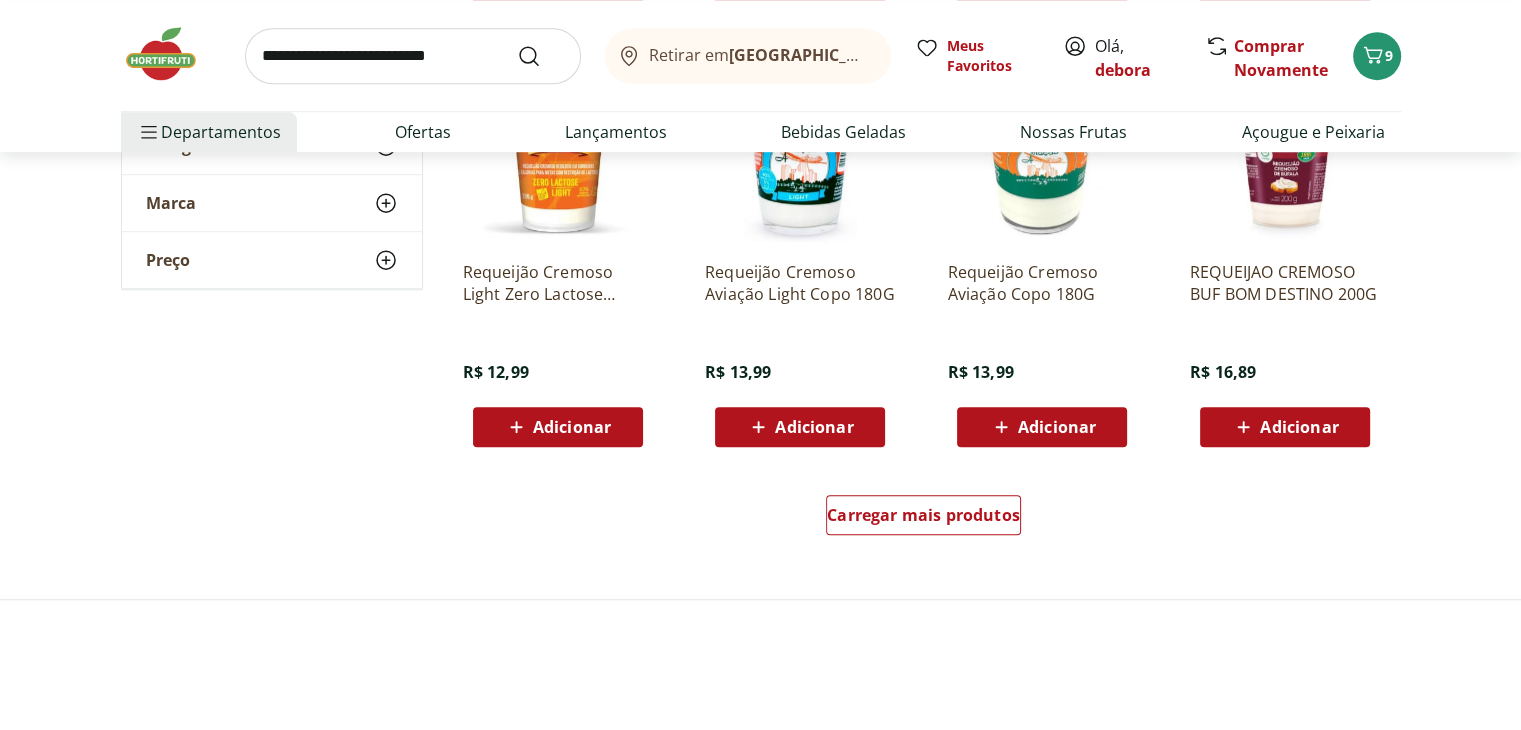 scroll, scrollTop: 1300, scrollLeft: 0, axis: vertical 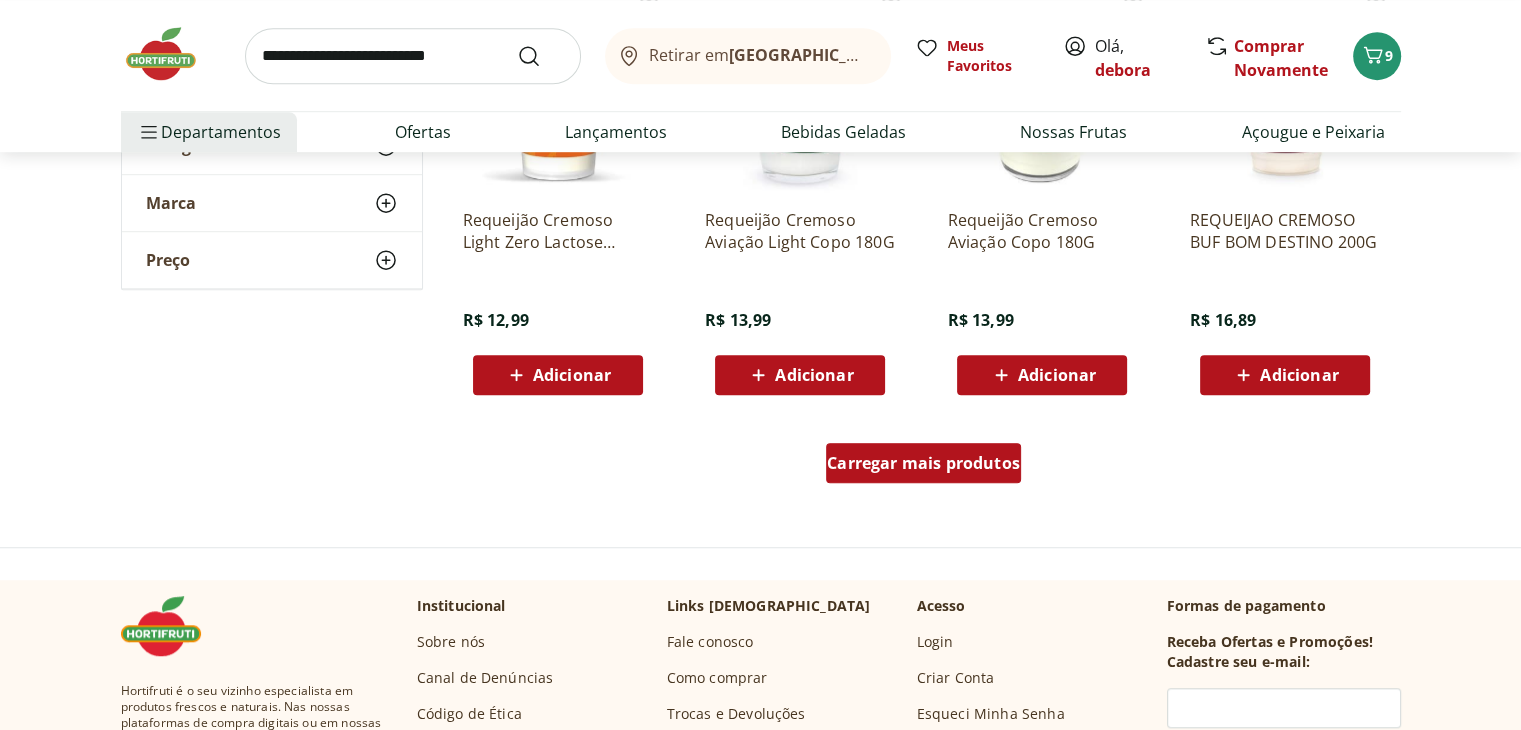 click on "Carregar mais produtos" at bounding box center (923, 463) 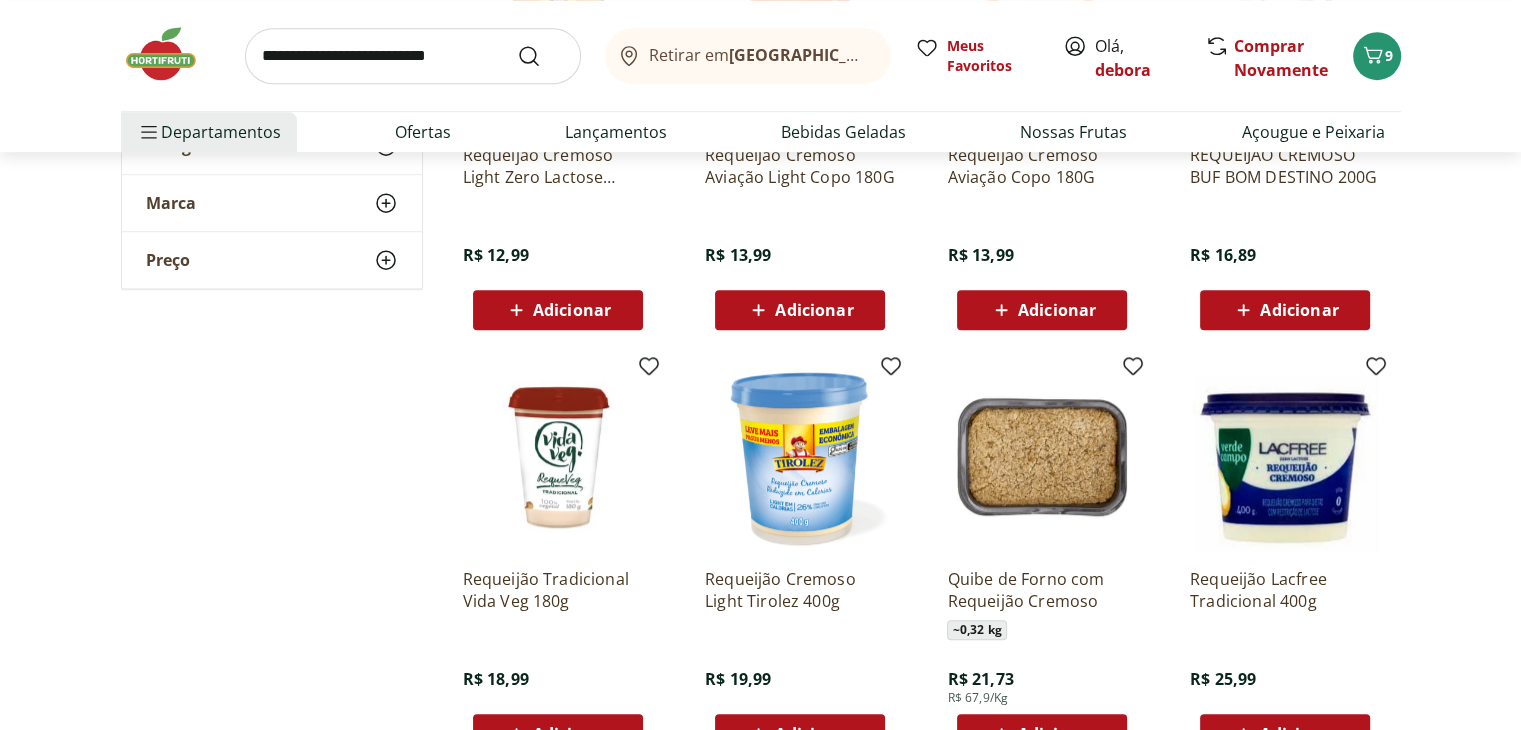 scroll, scrollTop: 1400, scrollLeft: 0, axis: vertical 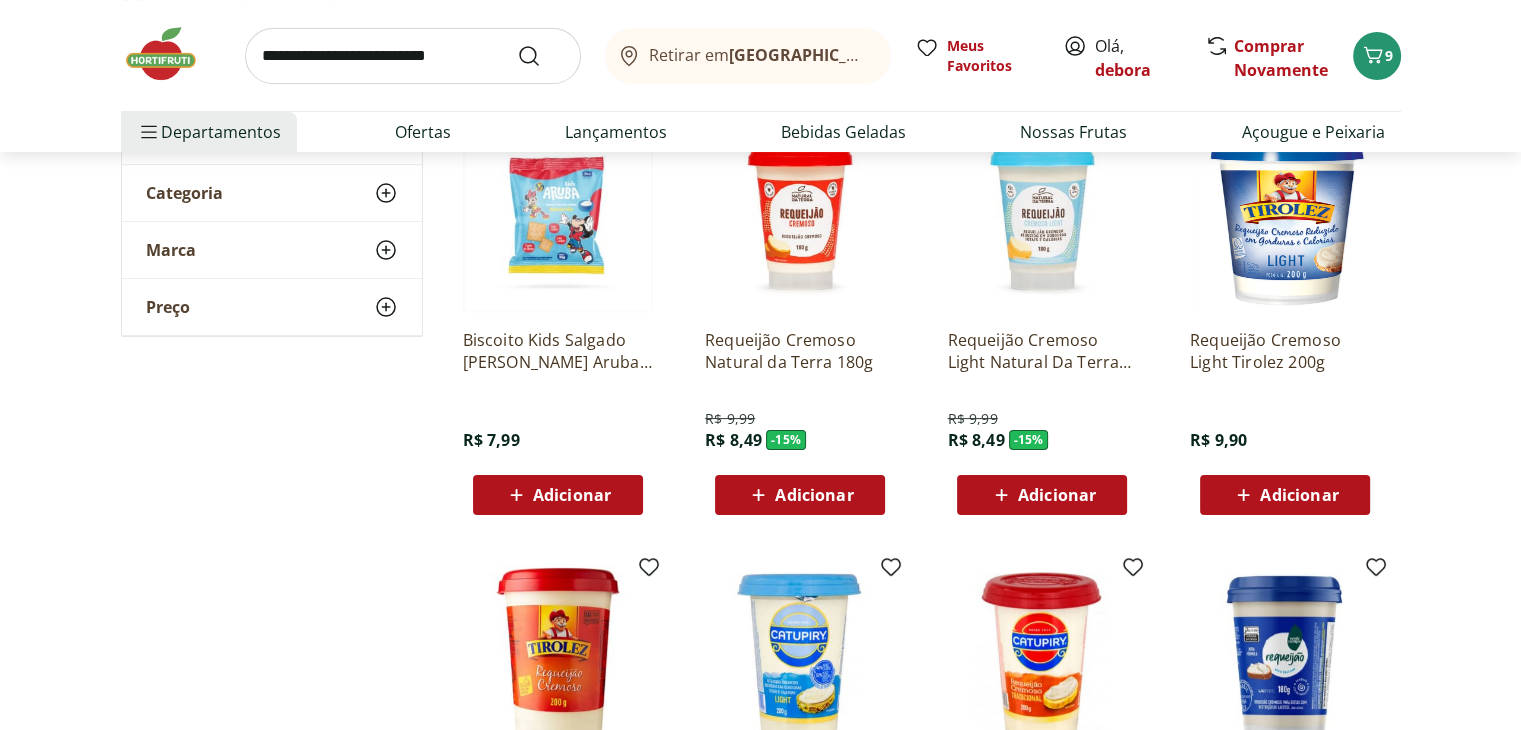 click on "Adicionar" at bounding box center (814, 495) 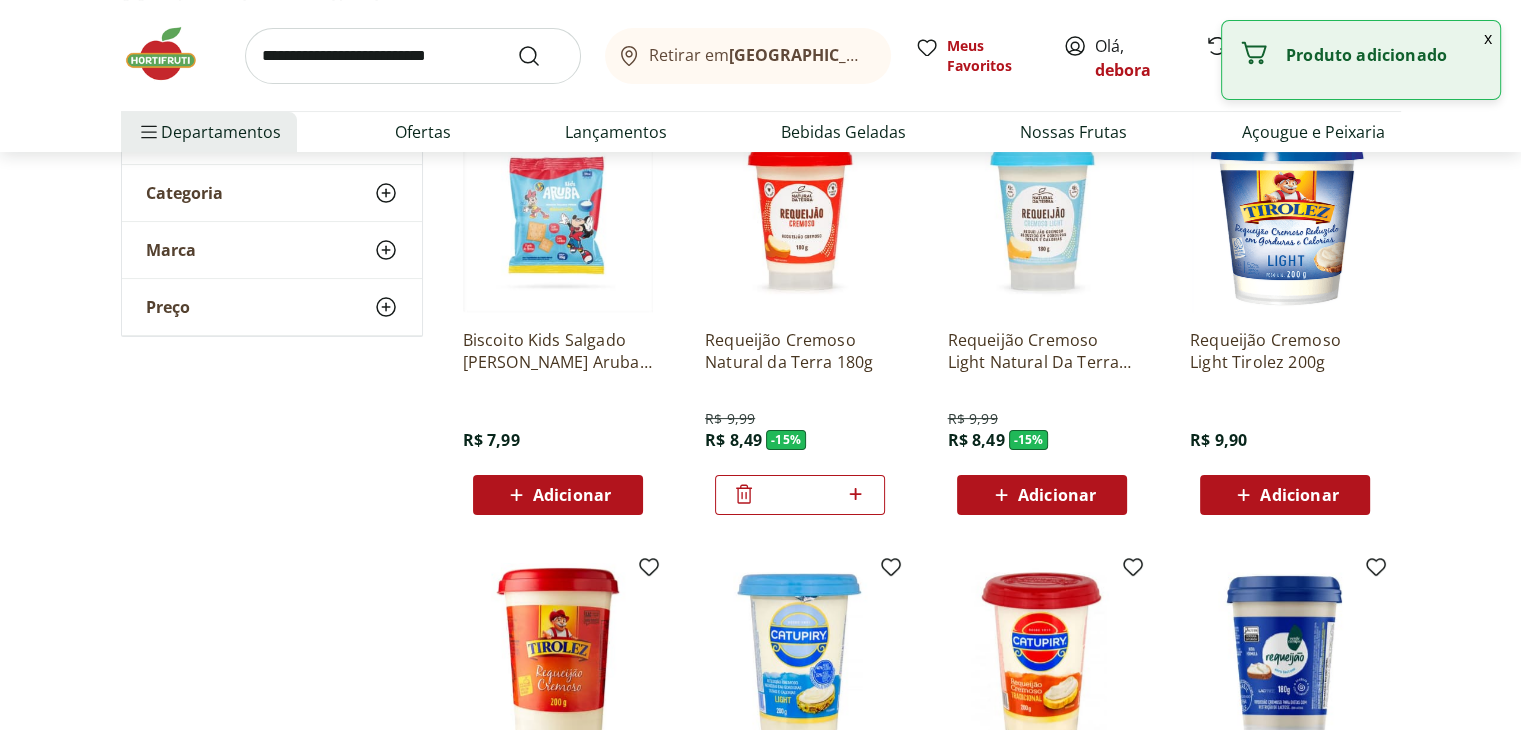 click 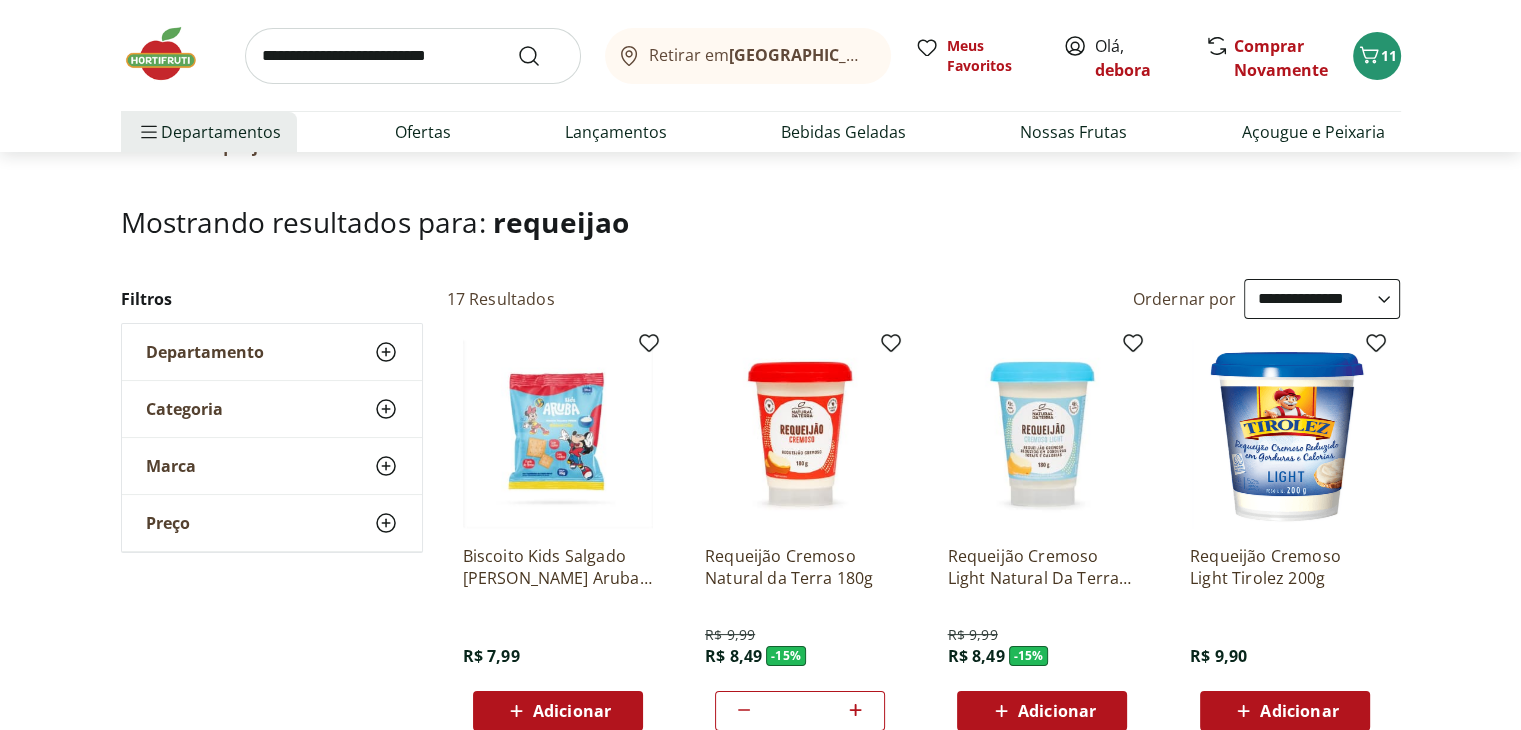 scroll, scrollTop: 0, scrollLeft: 0, axis: both 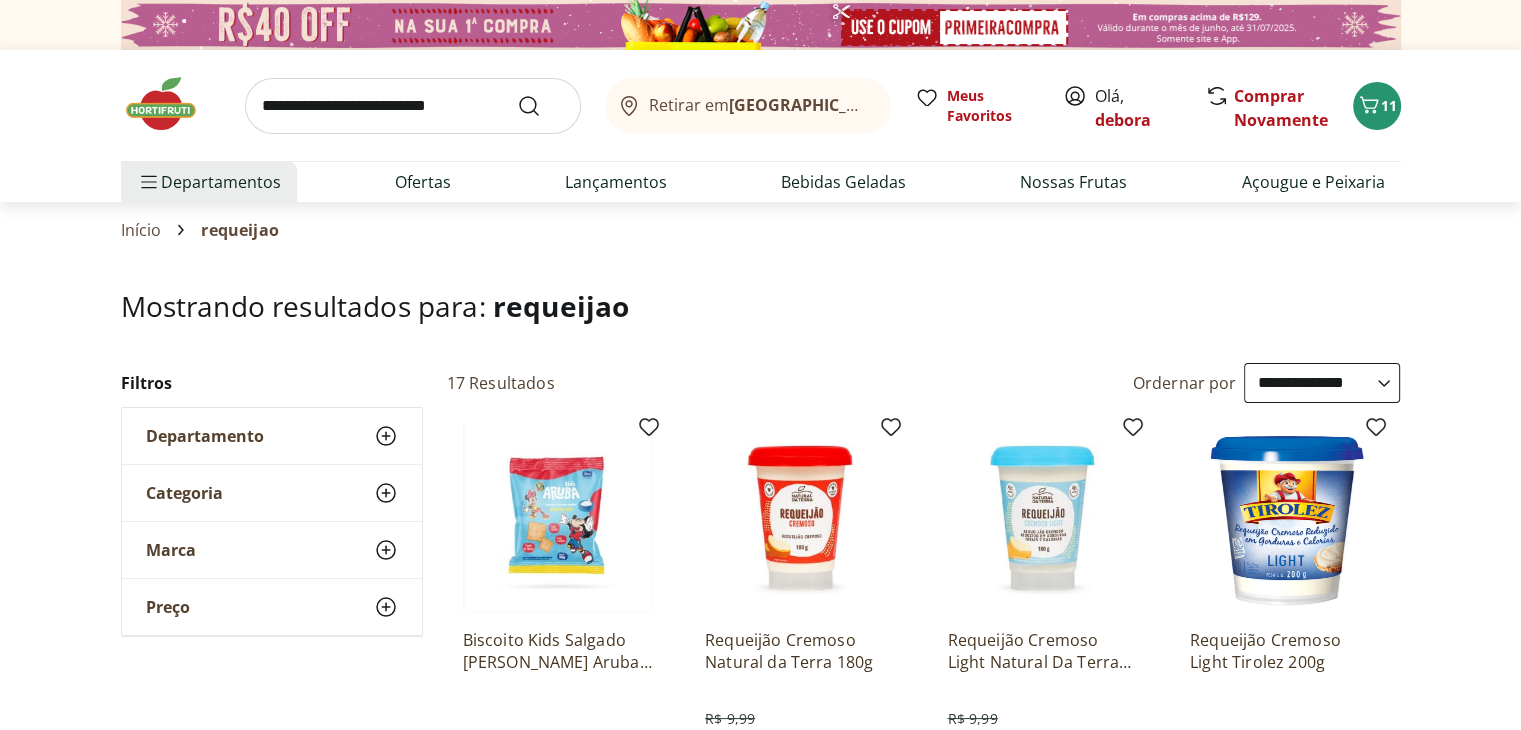 click at bounding box center [413, 106] 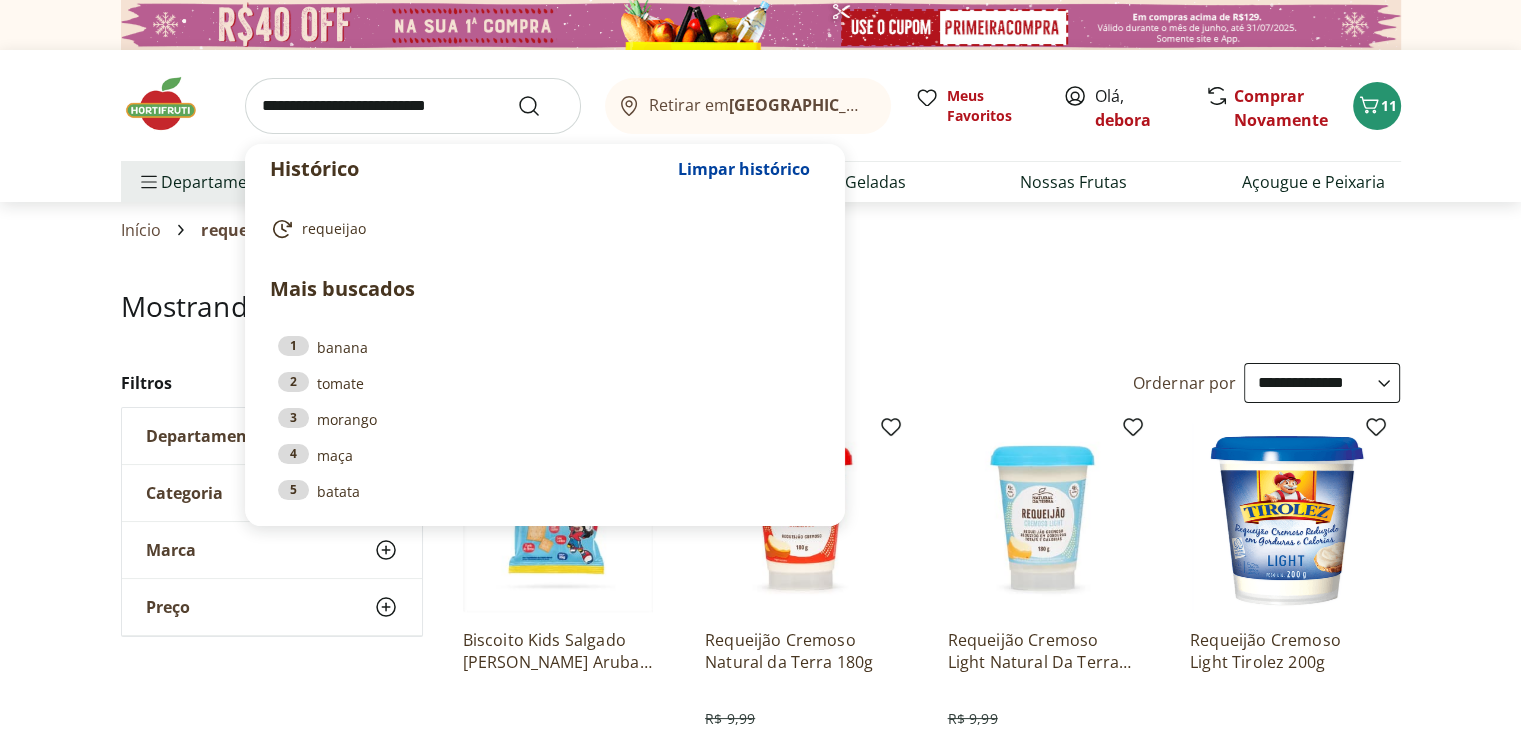 click on "Mostrando resultados para:   requeijao" at bounding box center (761, 306) 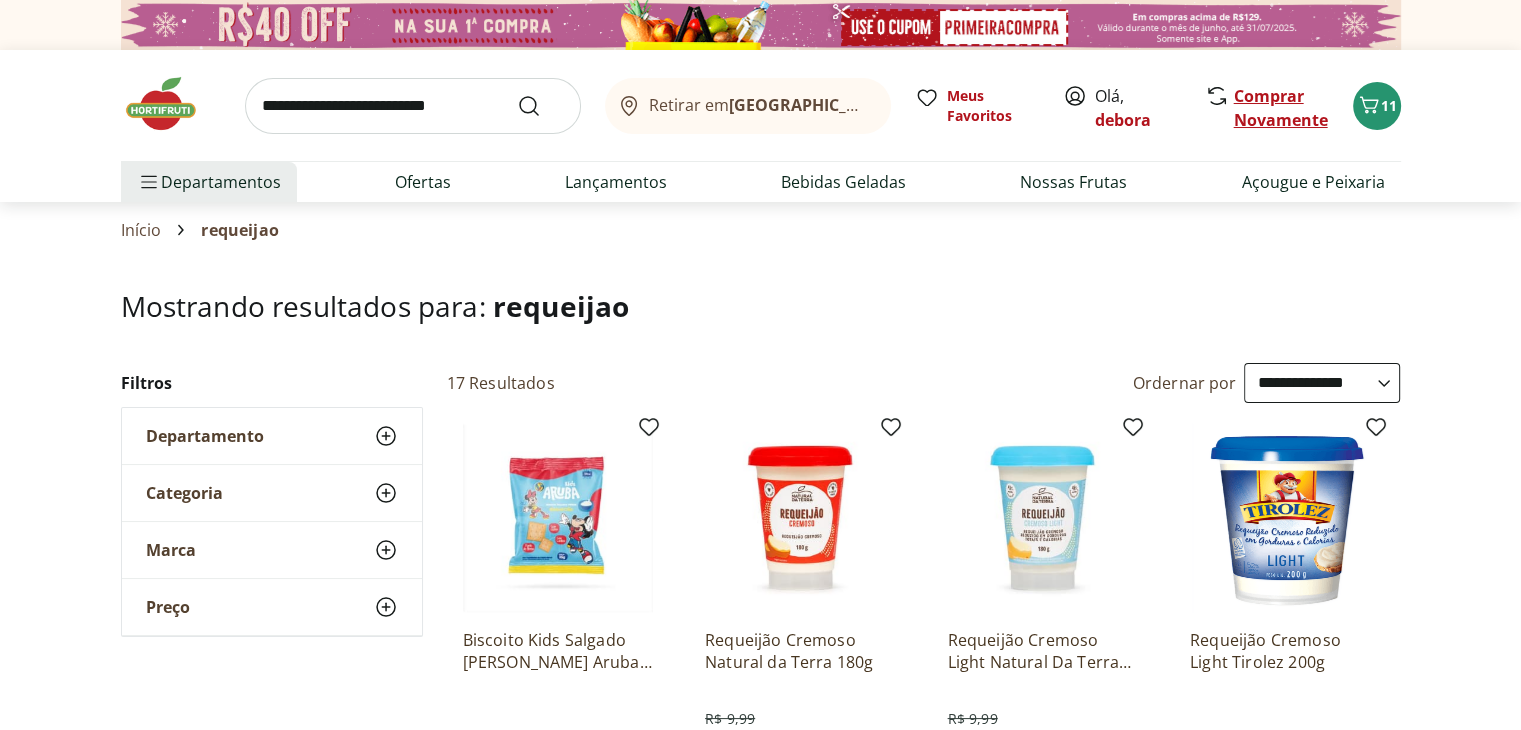 click on "Comprar Novamente" at bounding box center [1281, 108] 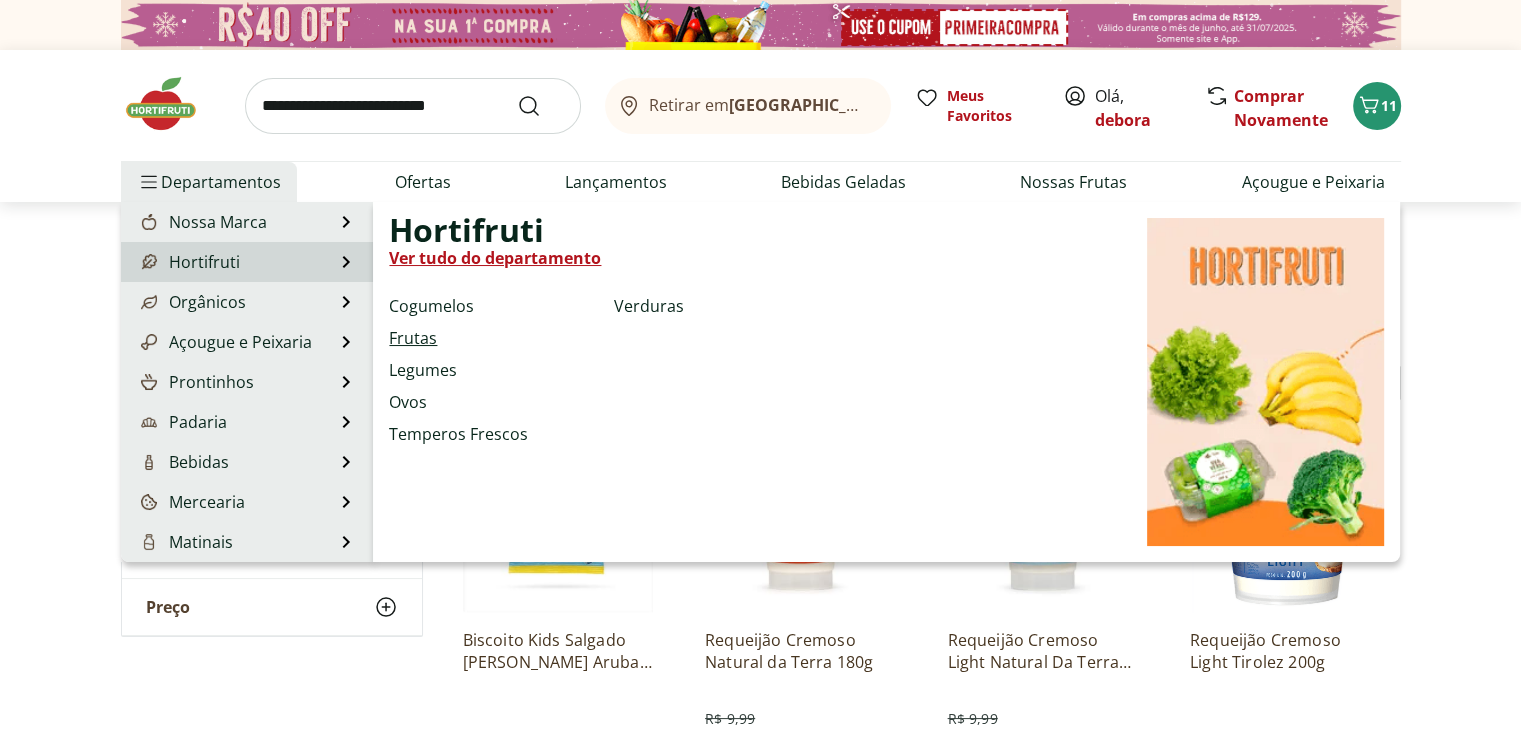 click on "Frutas" at bounding box center (413, 338) 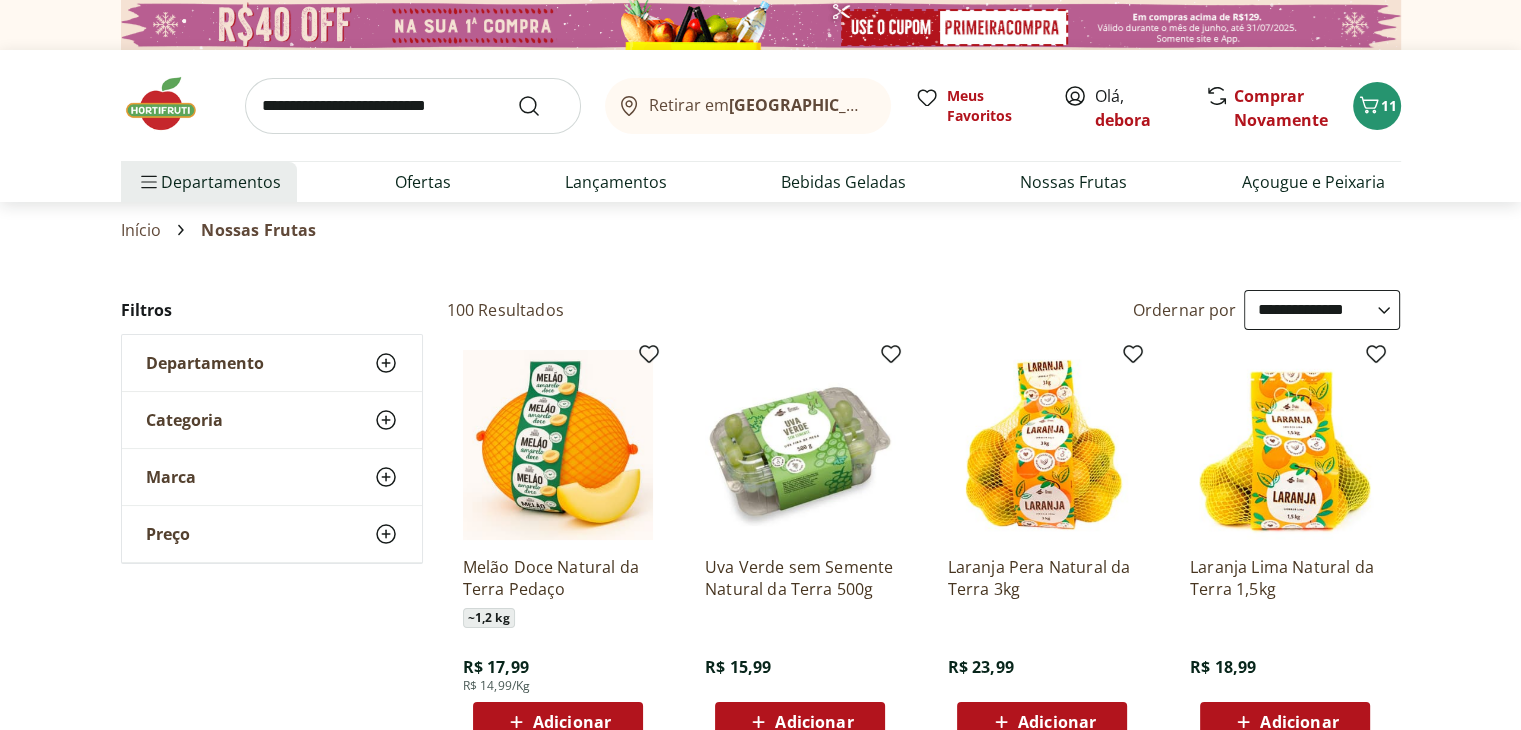 click on "**********" at bounding box center (1322, 310) 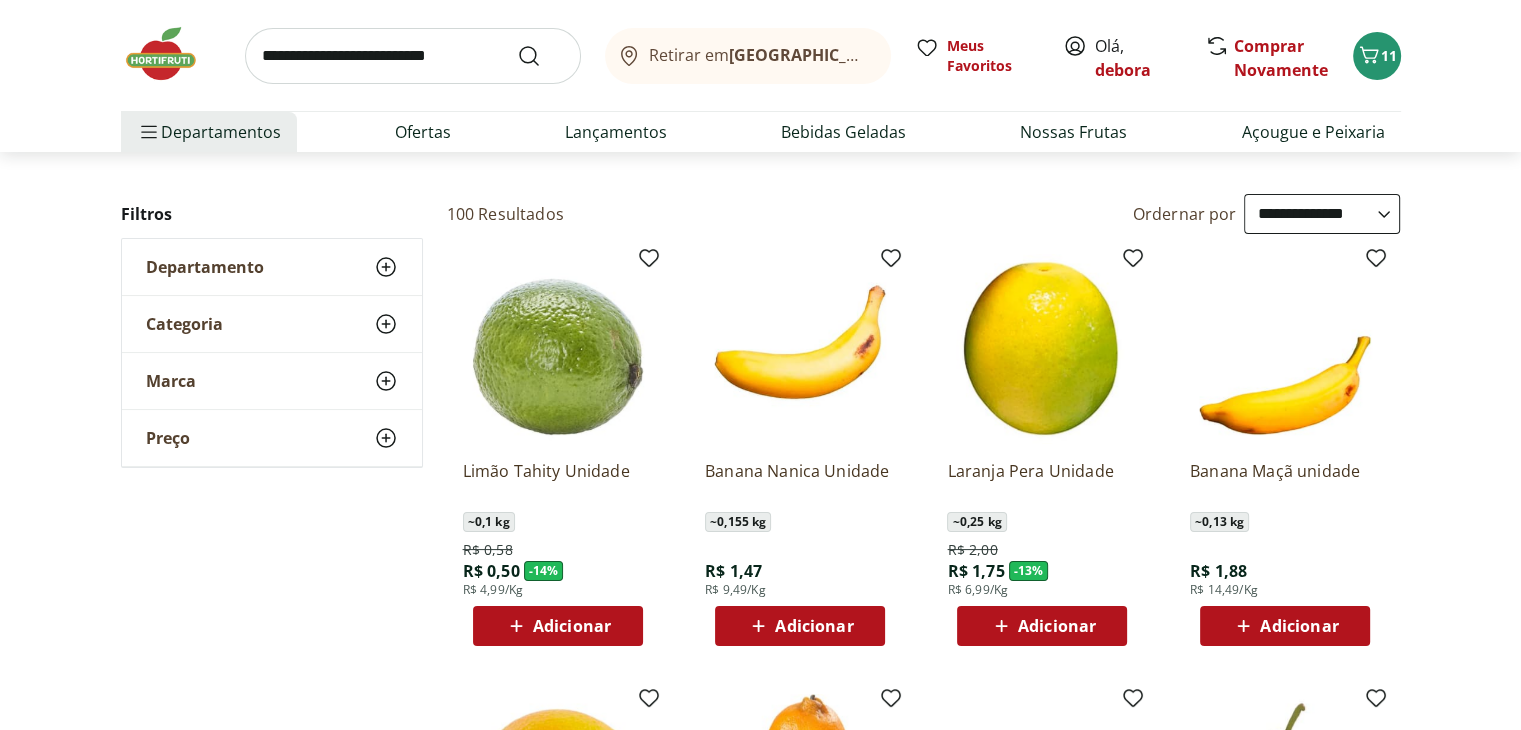 scroll, scrollTop: 200, scrollLeft: 0, axis: vertical 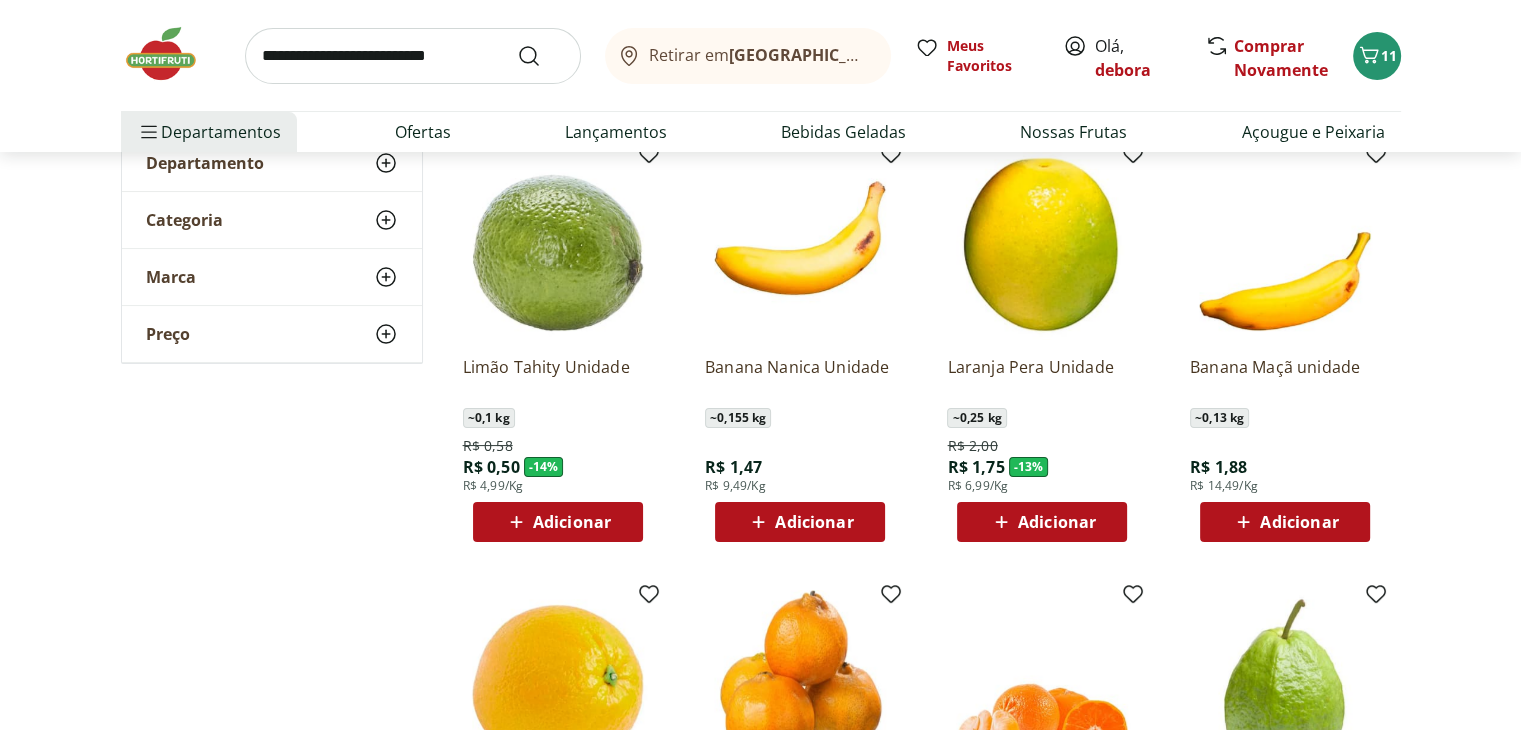 click on "Adicionar" at bounding box center (572, 522) 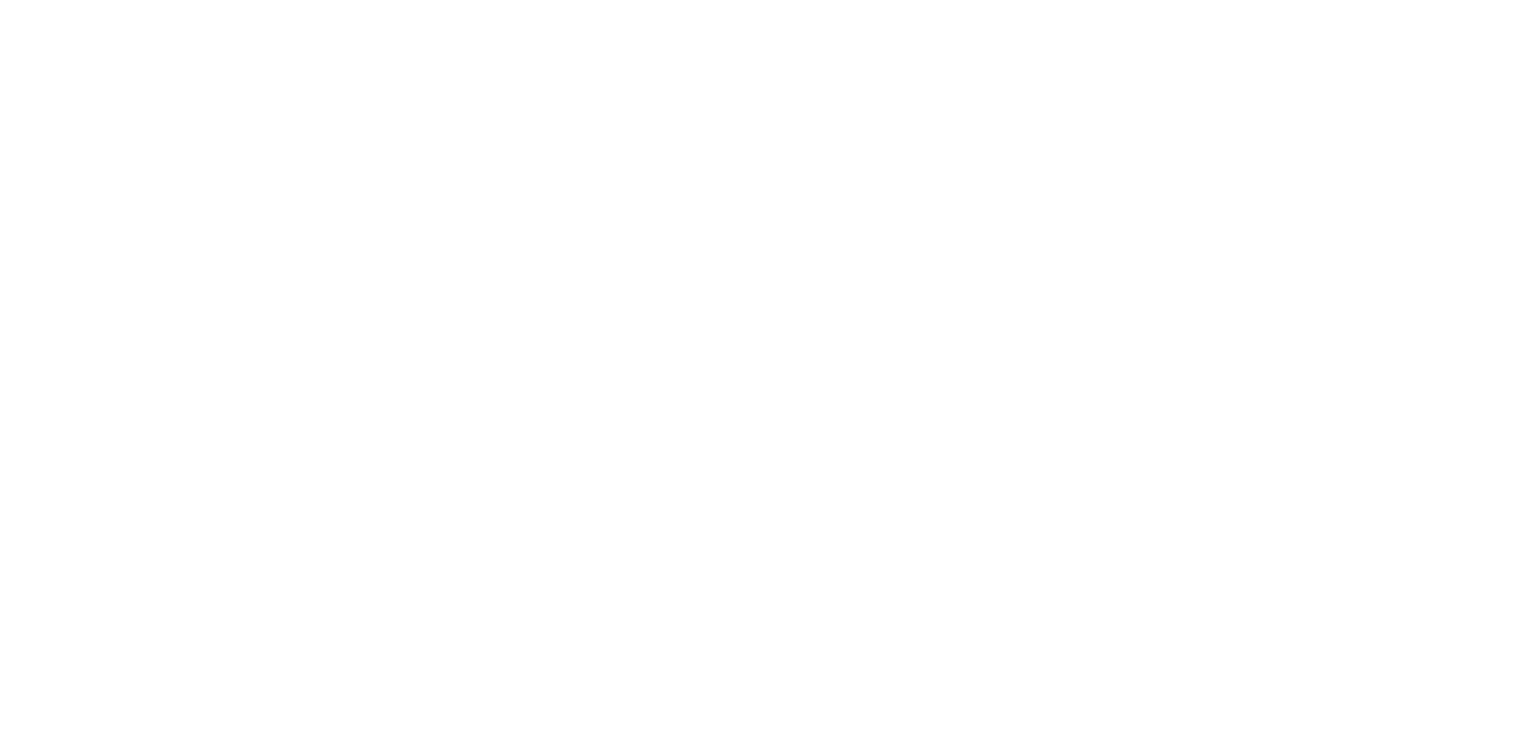 scroll, scrollTop: 0, scrollLeft: 0, axis: both 